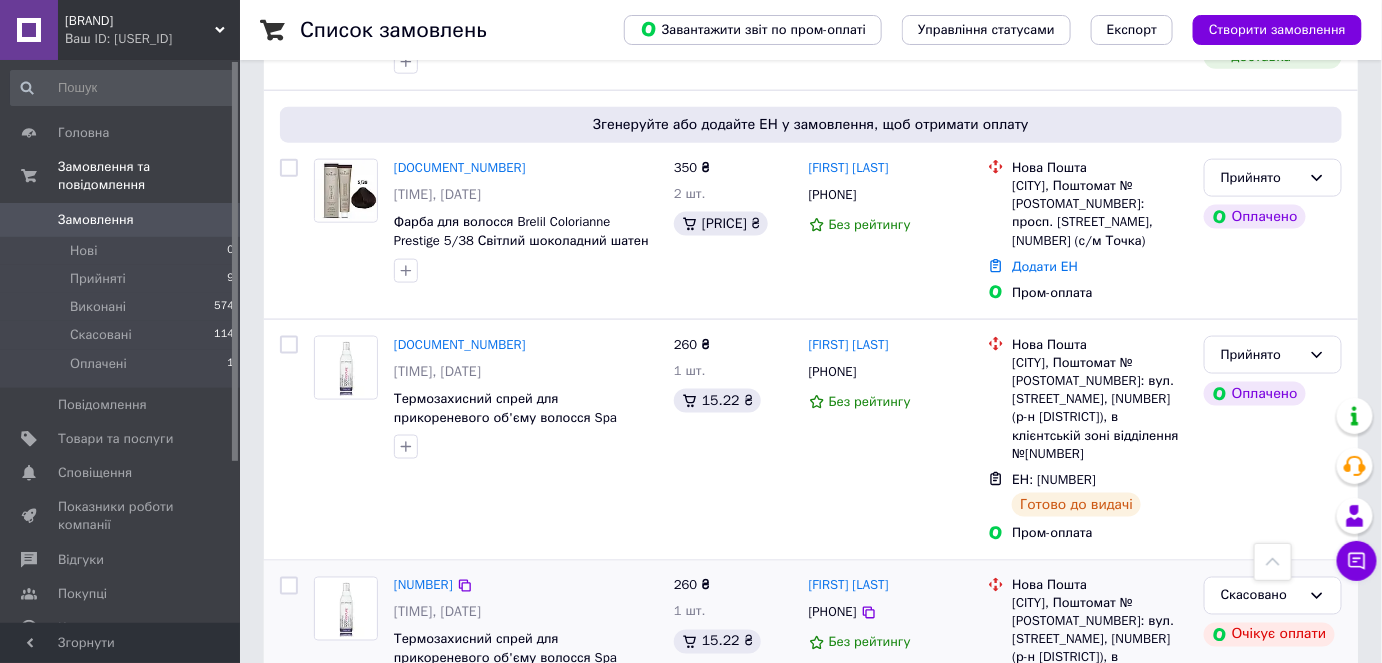 scroll, scrollTop: 727, scrollLeft: 0, axis: vertical 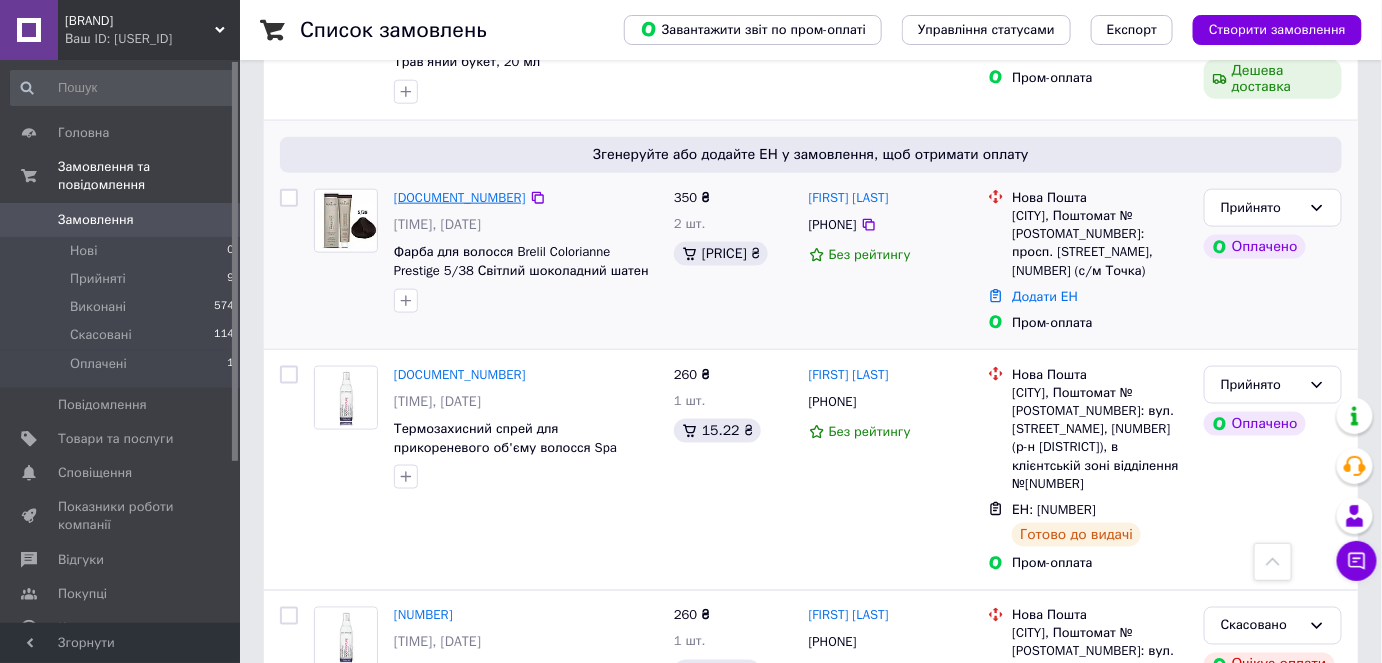 click on "[DOCUMENT_NUMBER]" at bounding box center [460, 197] 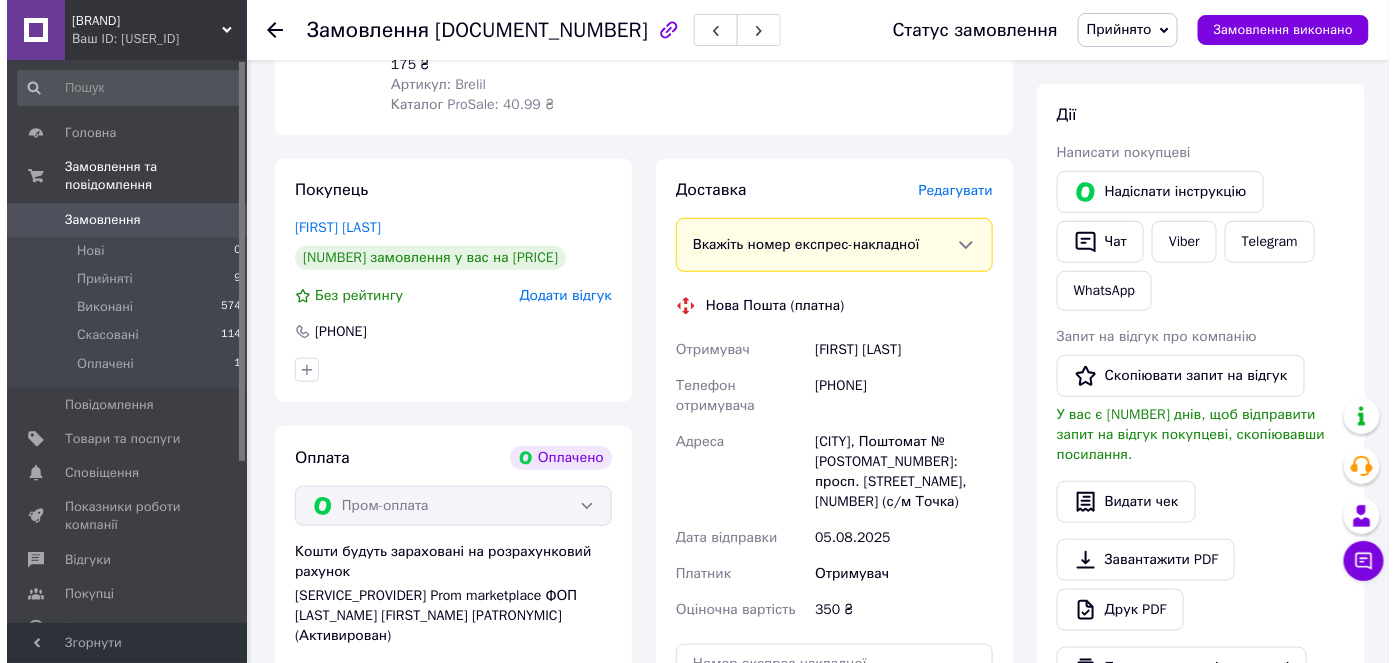 scroll, scrollTop: 363, scrollLeft: 0, axis: vertical 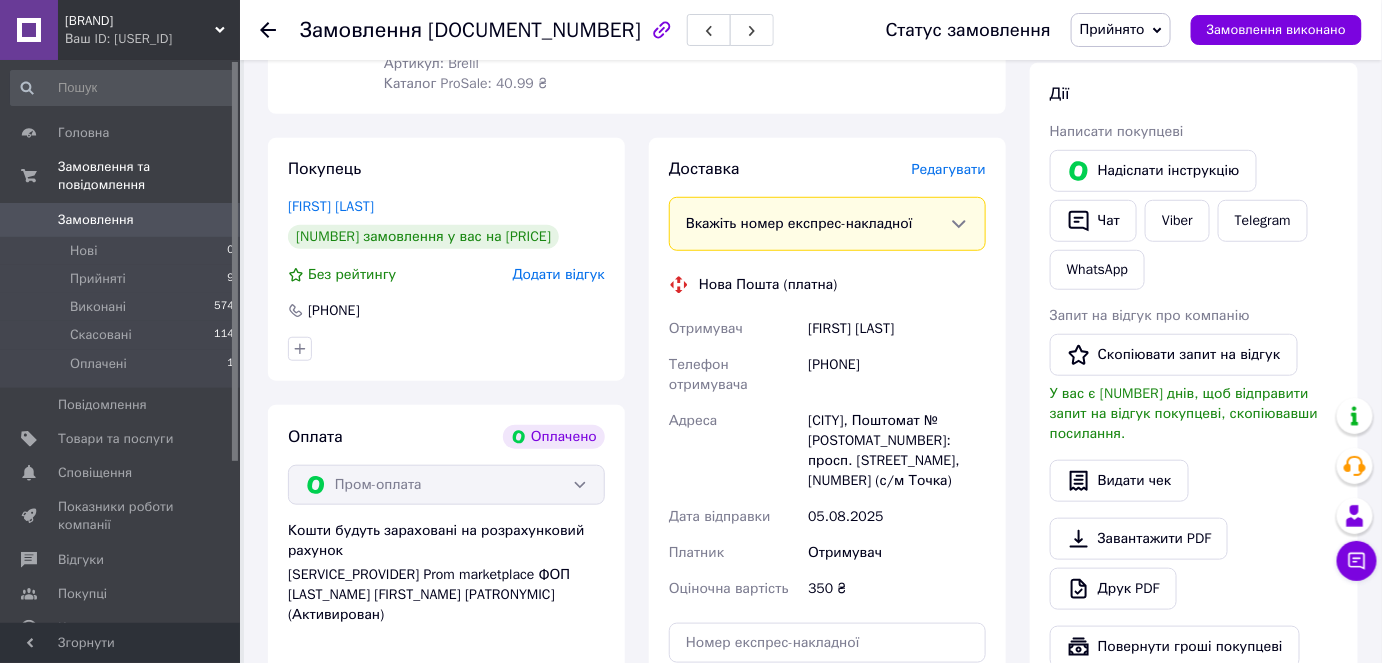 click on "Редагувати" at bounding box center (949, 169) 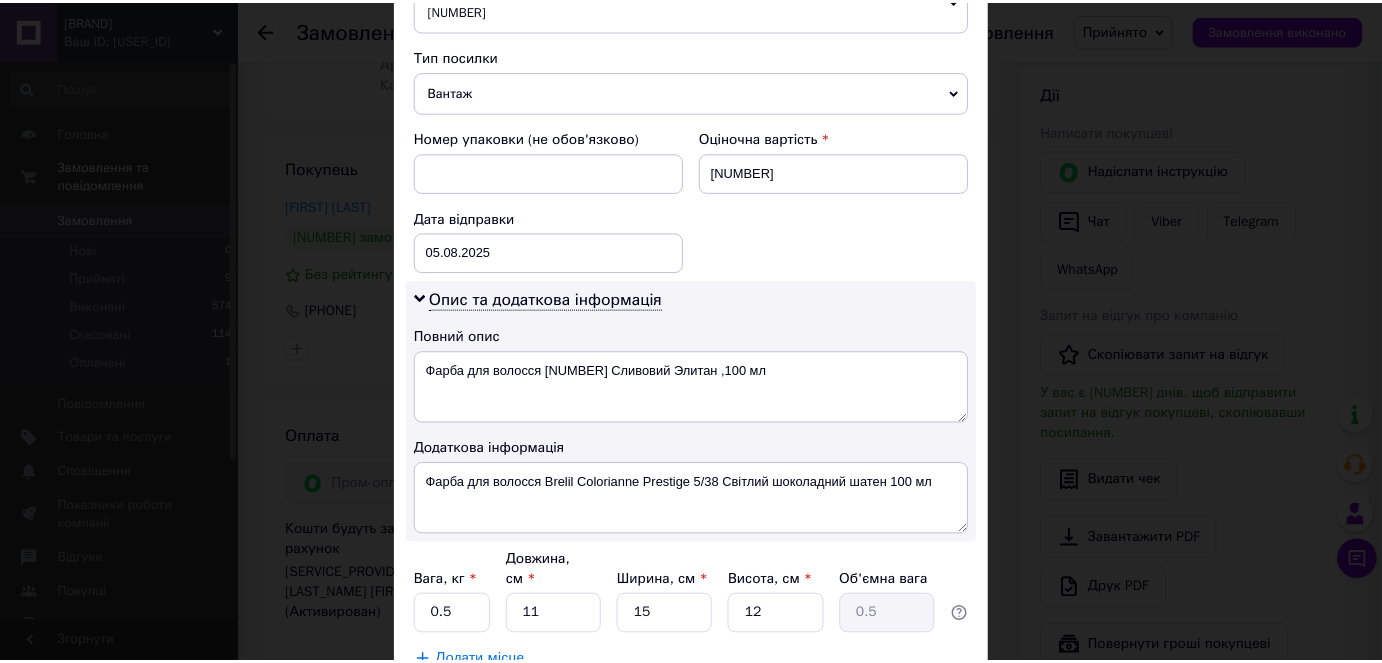 scroll, scrollTop: 818, scrollLeft: 0, axis: vertical 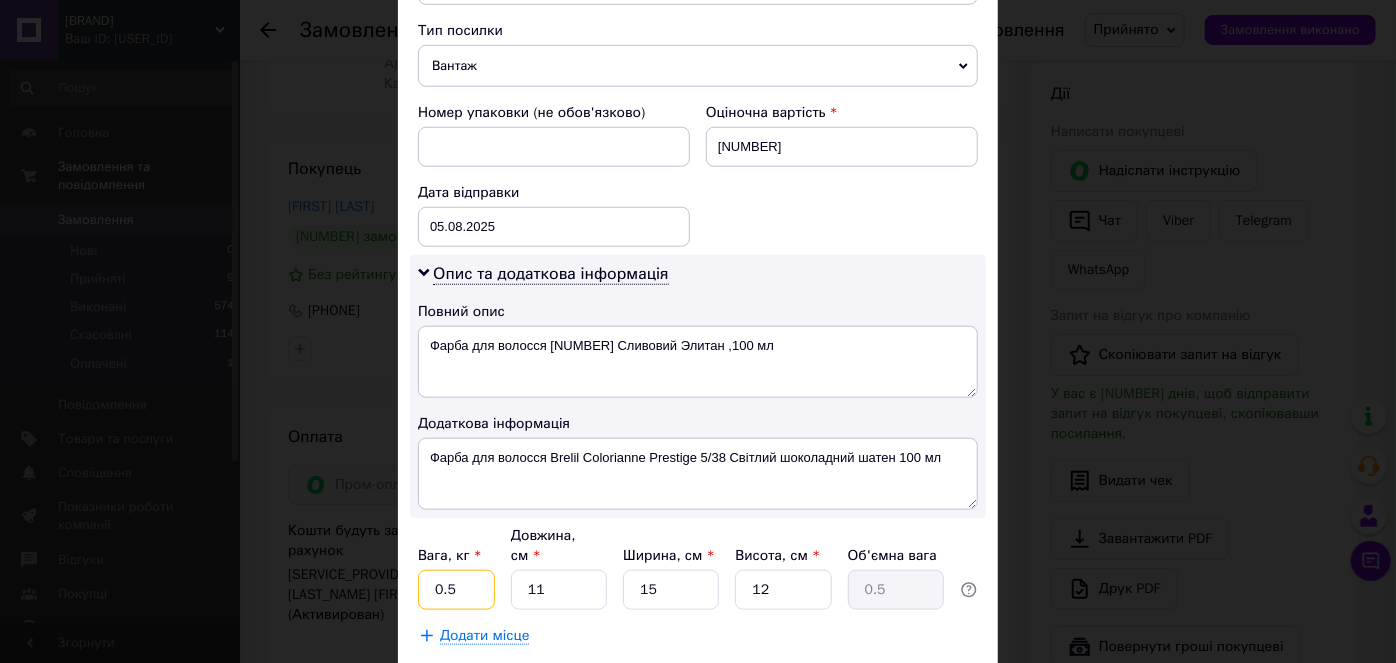 click on "0.5" at bounding box center (456, 590) 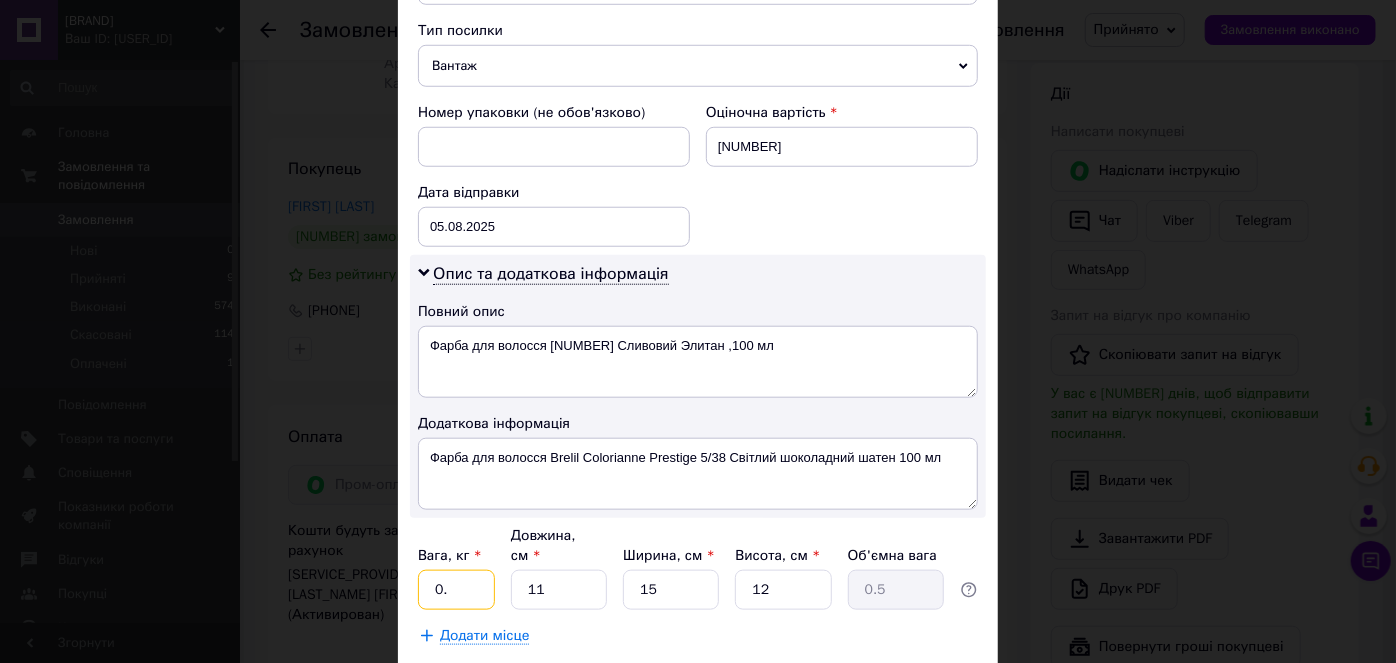 type on "0" 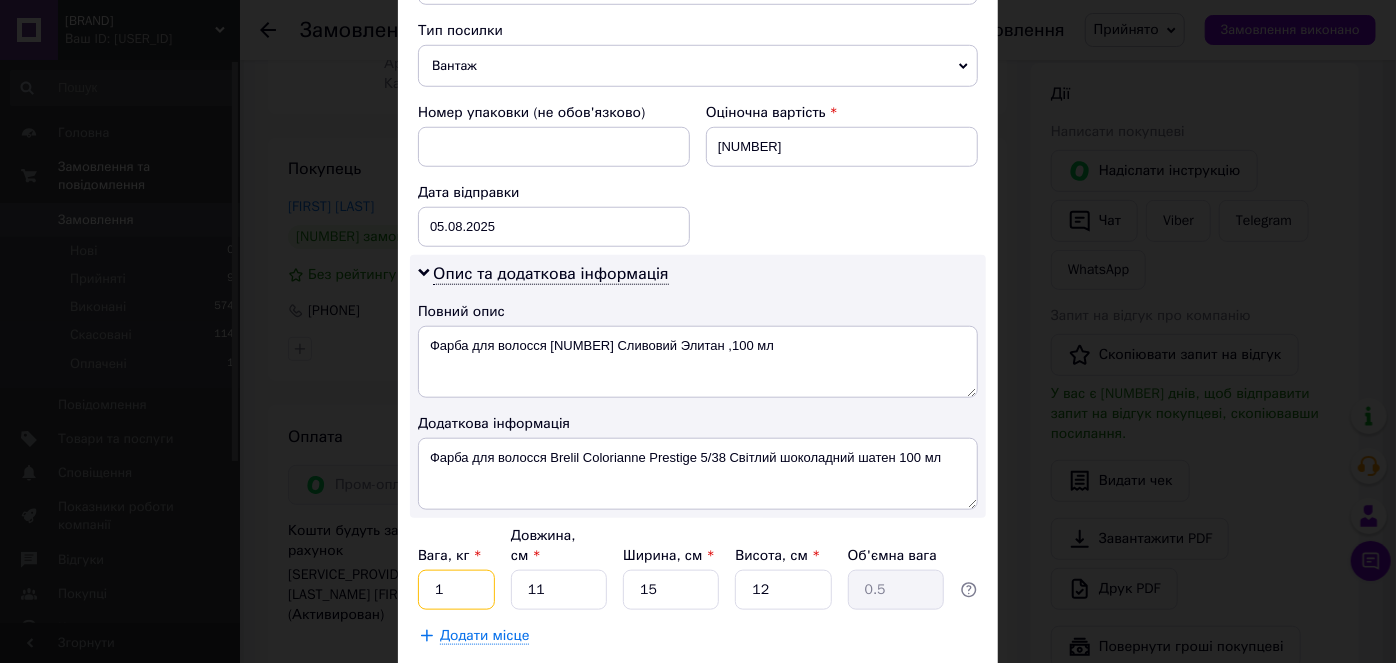 type on "1" 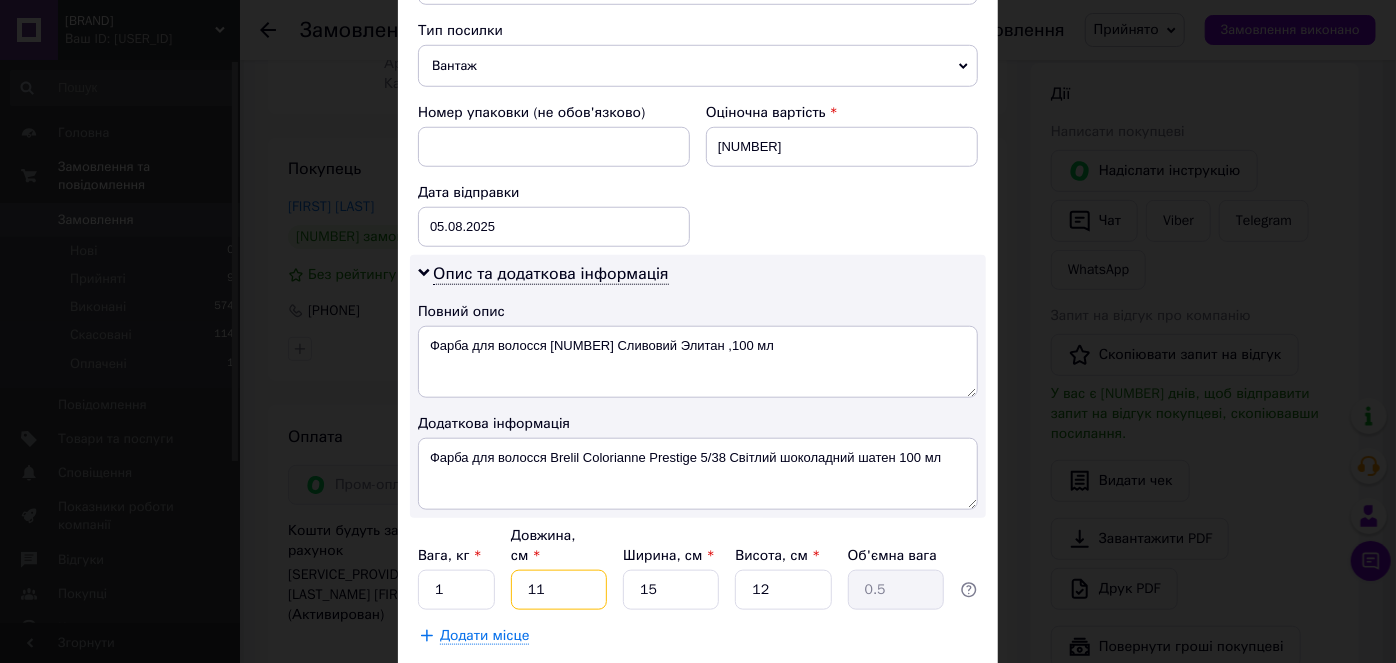 drag, startPoint x: 551, startPoint y: 520, endPoint x: 560, endPoint y: 526, distance: 10.816654 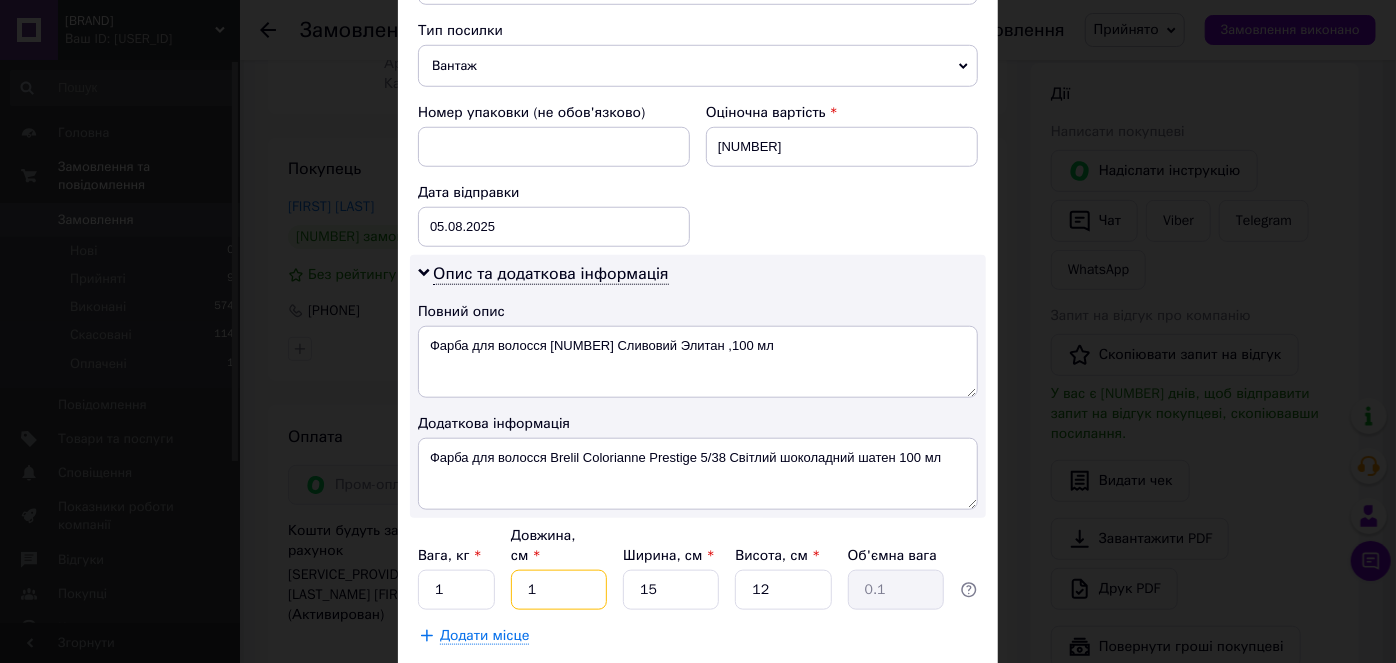 type 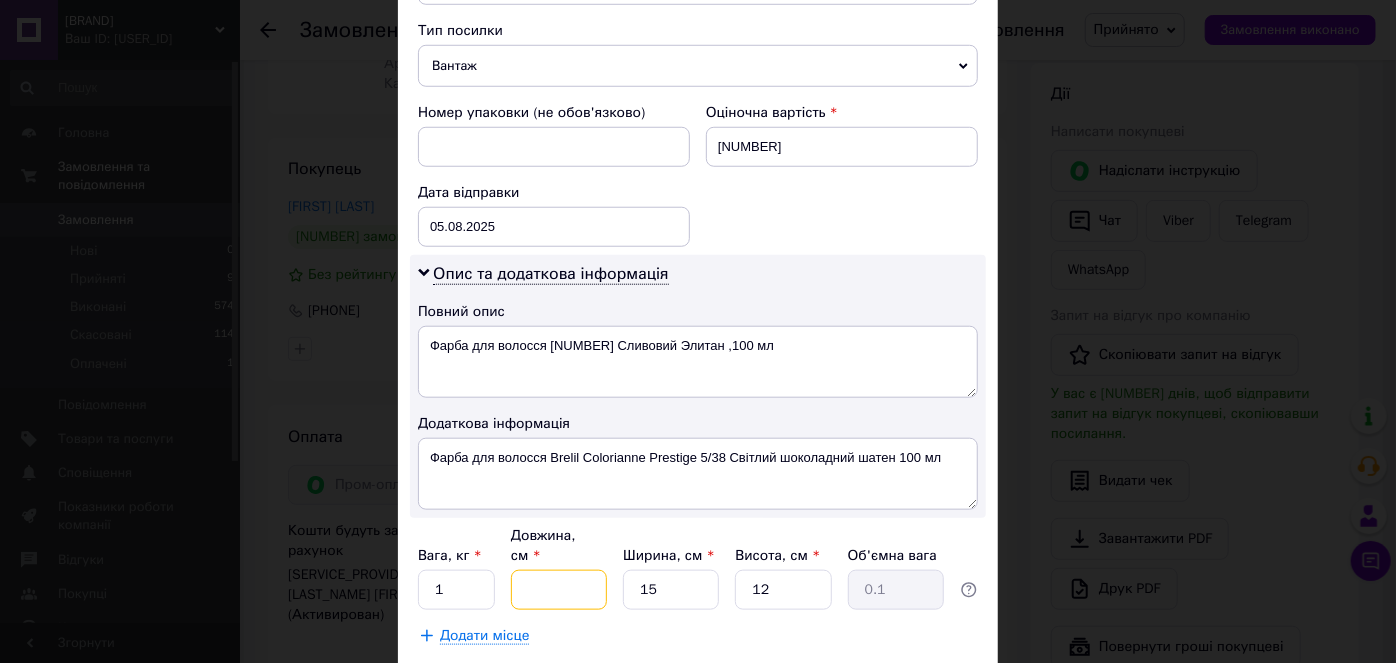 type 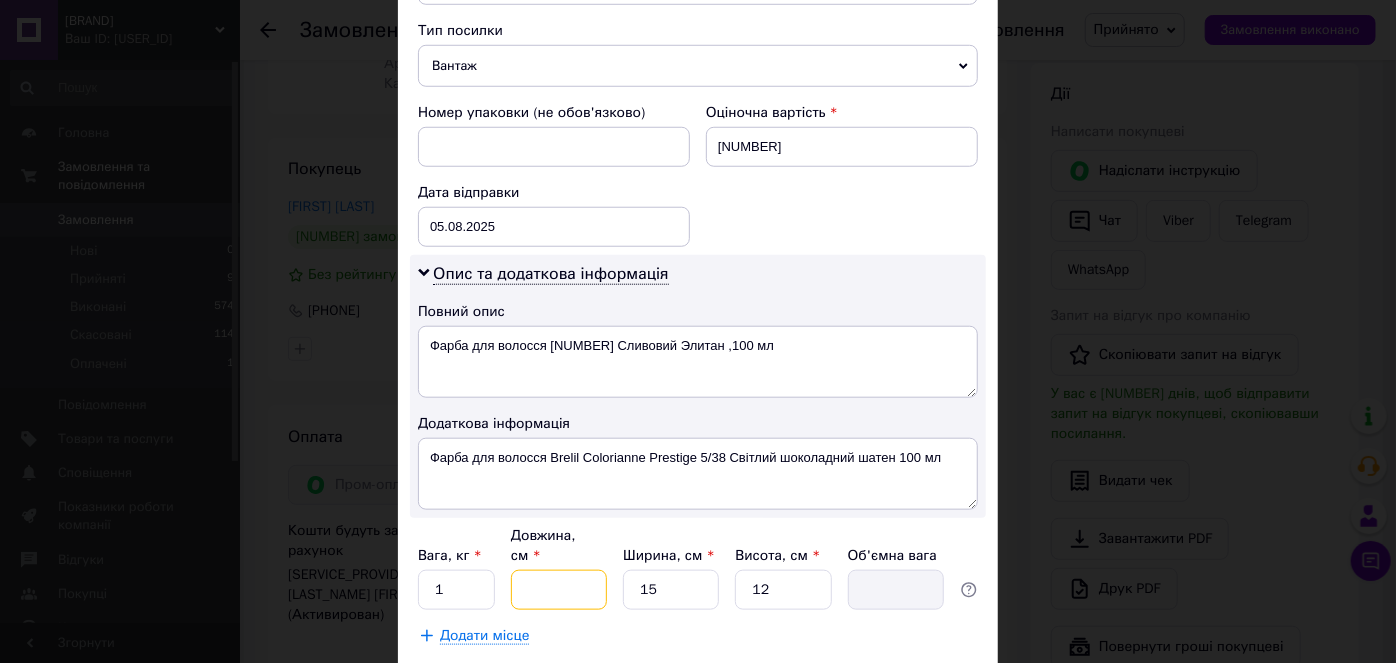 type on "2" 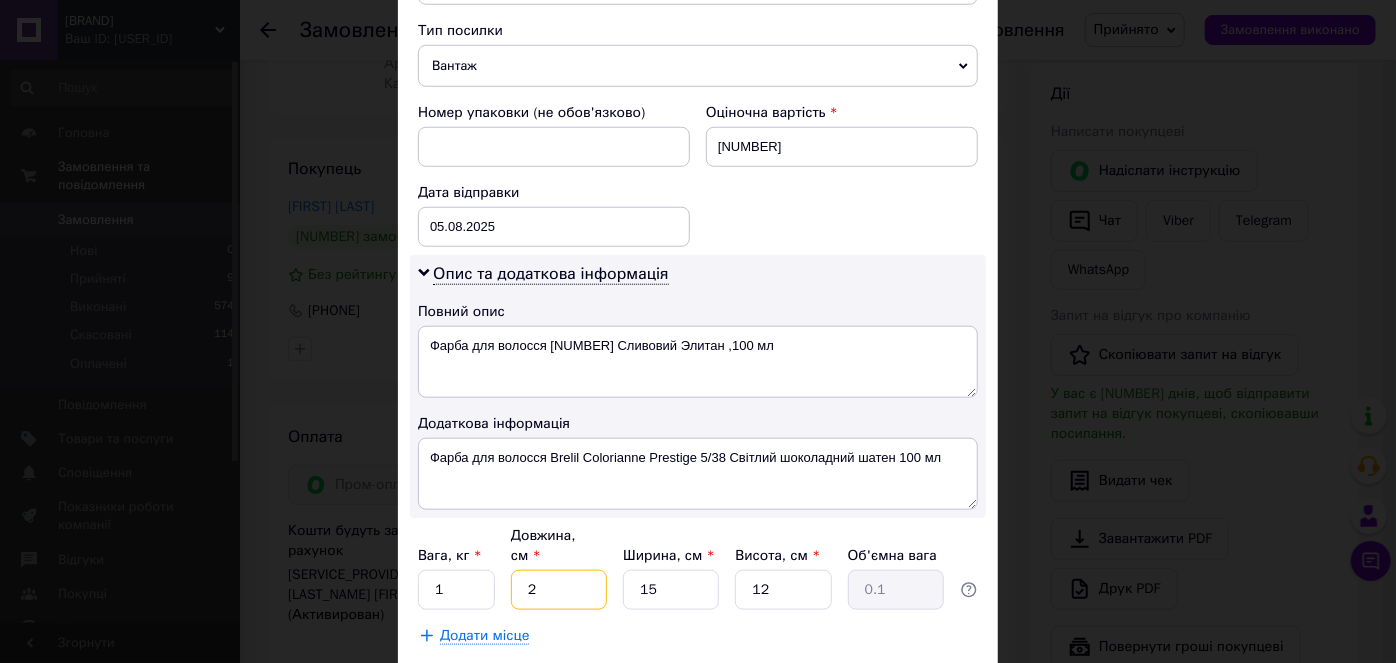 type on "22" 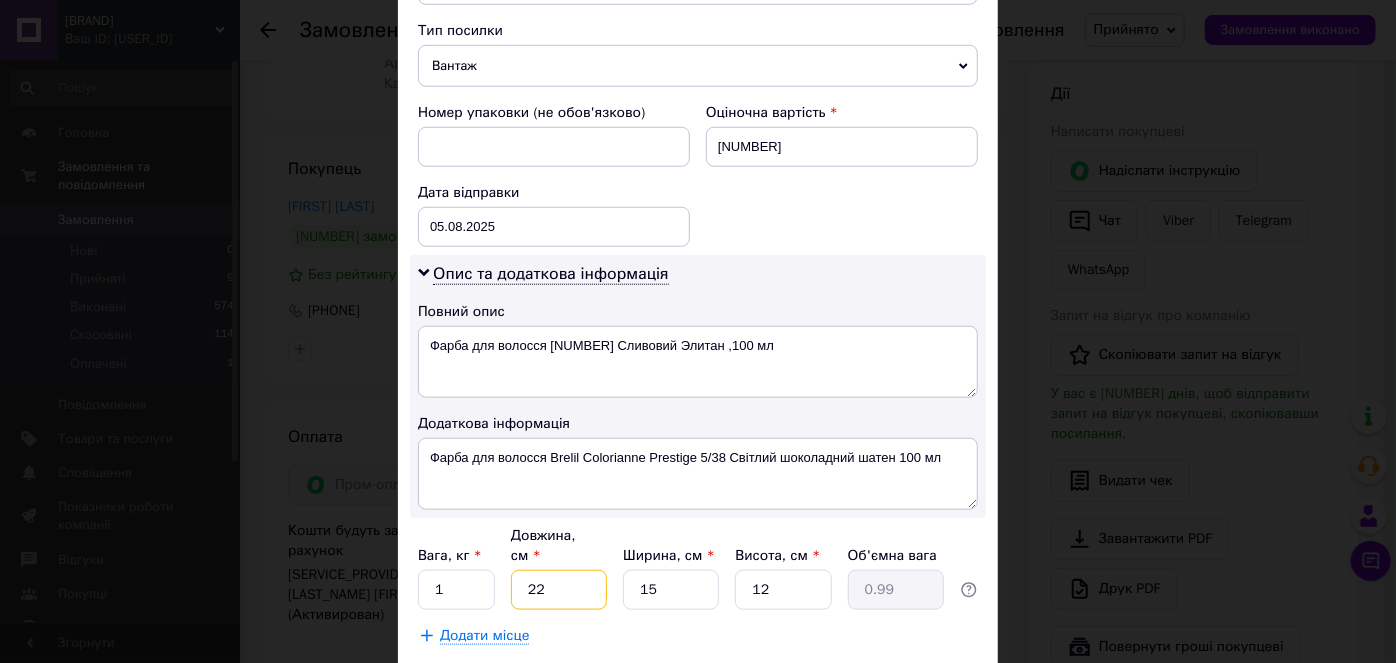 type on "22" 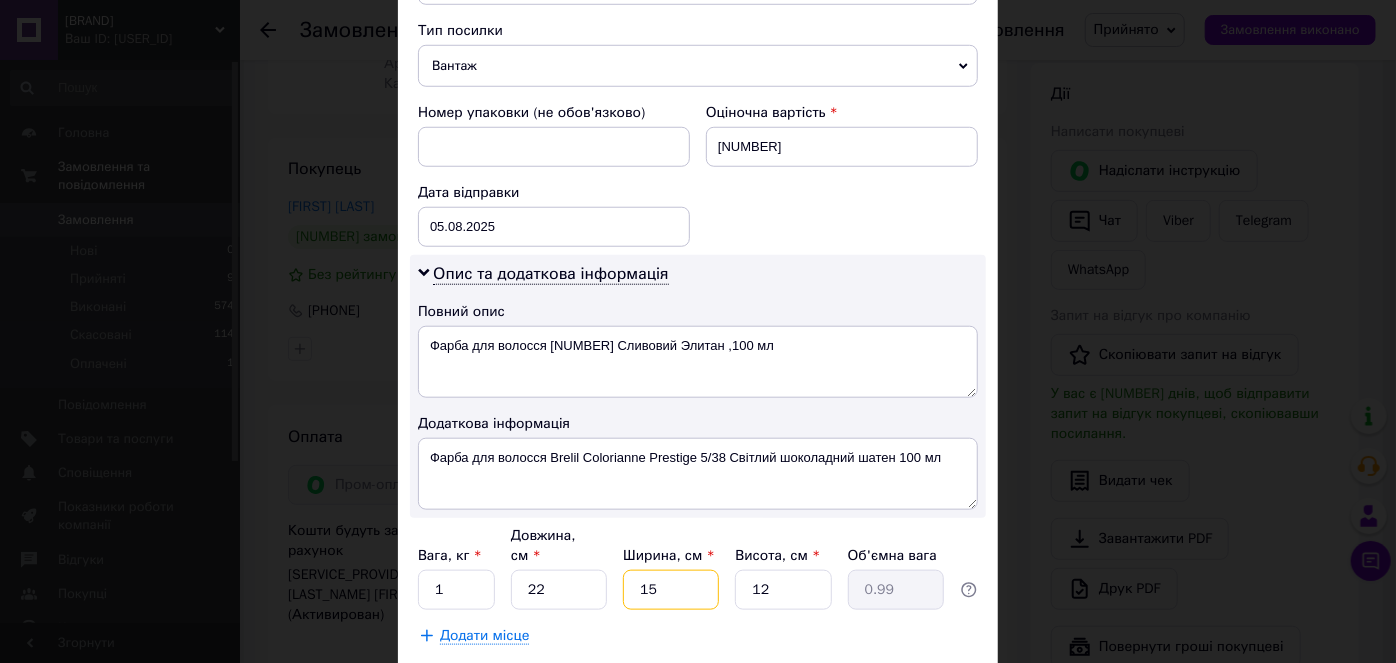 click on "15" at bounding box center [671, 590] 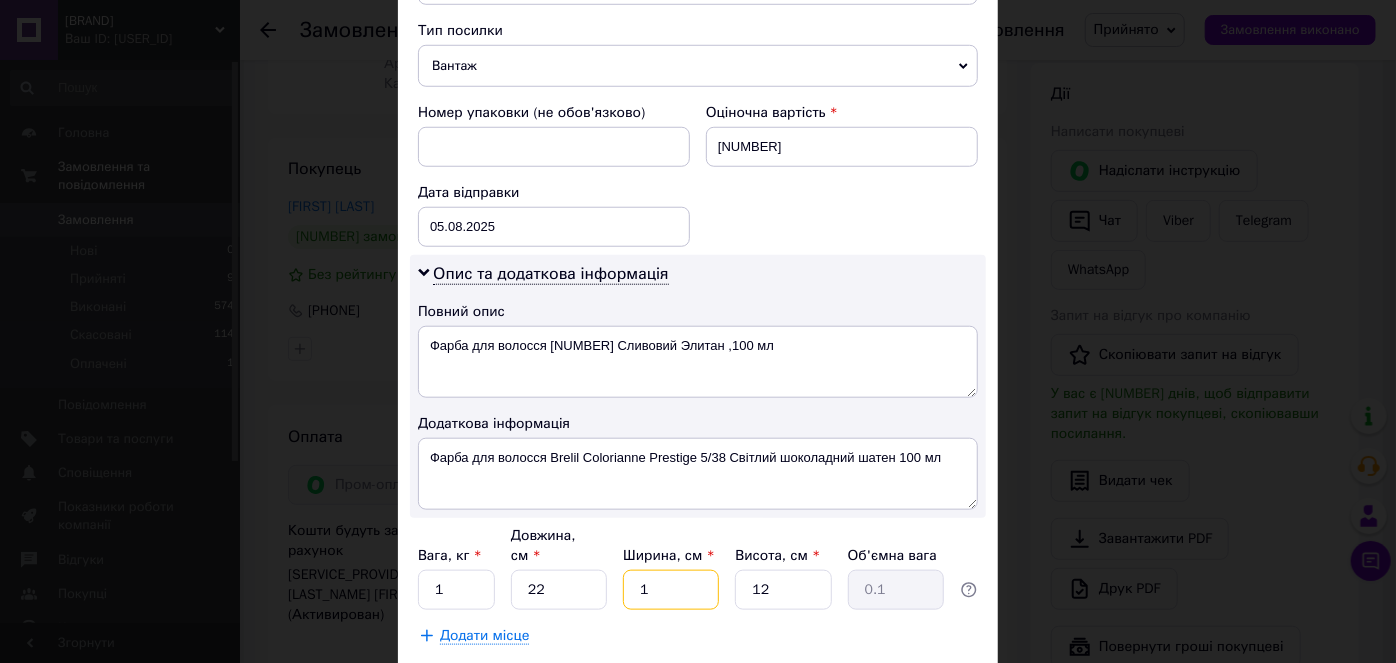 type on "11" 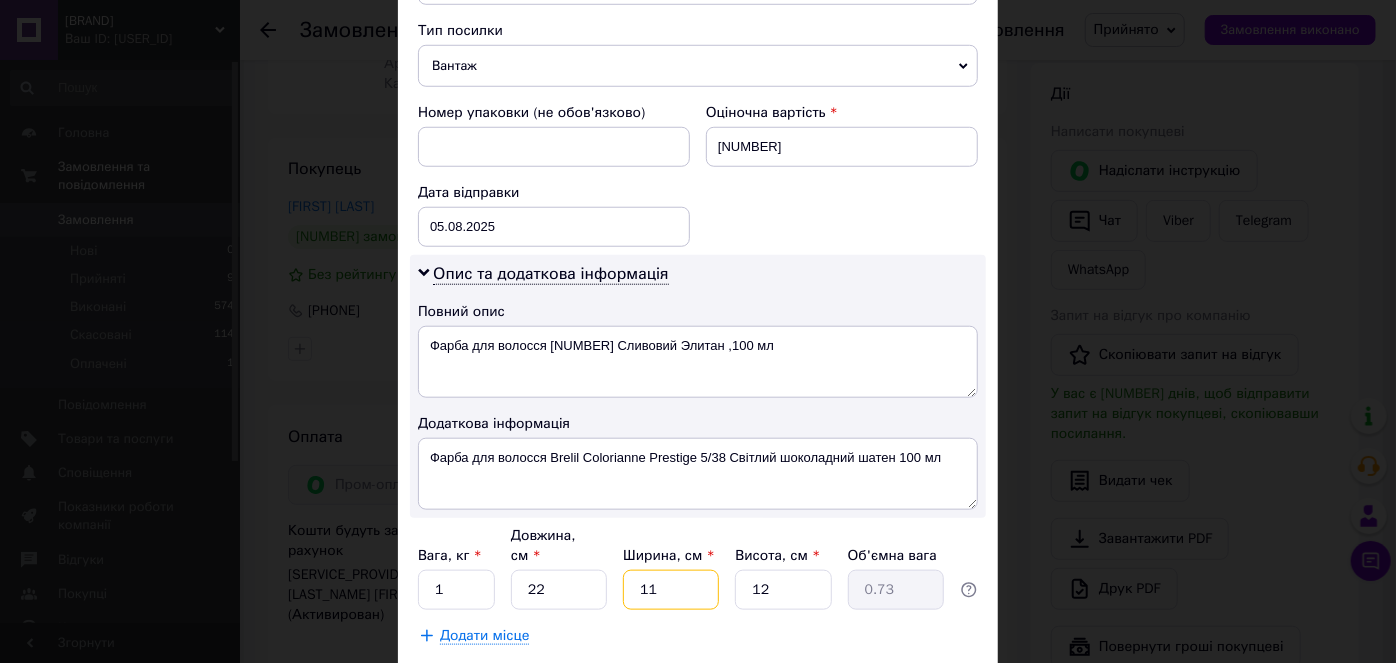 type on "11" 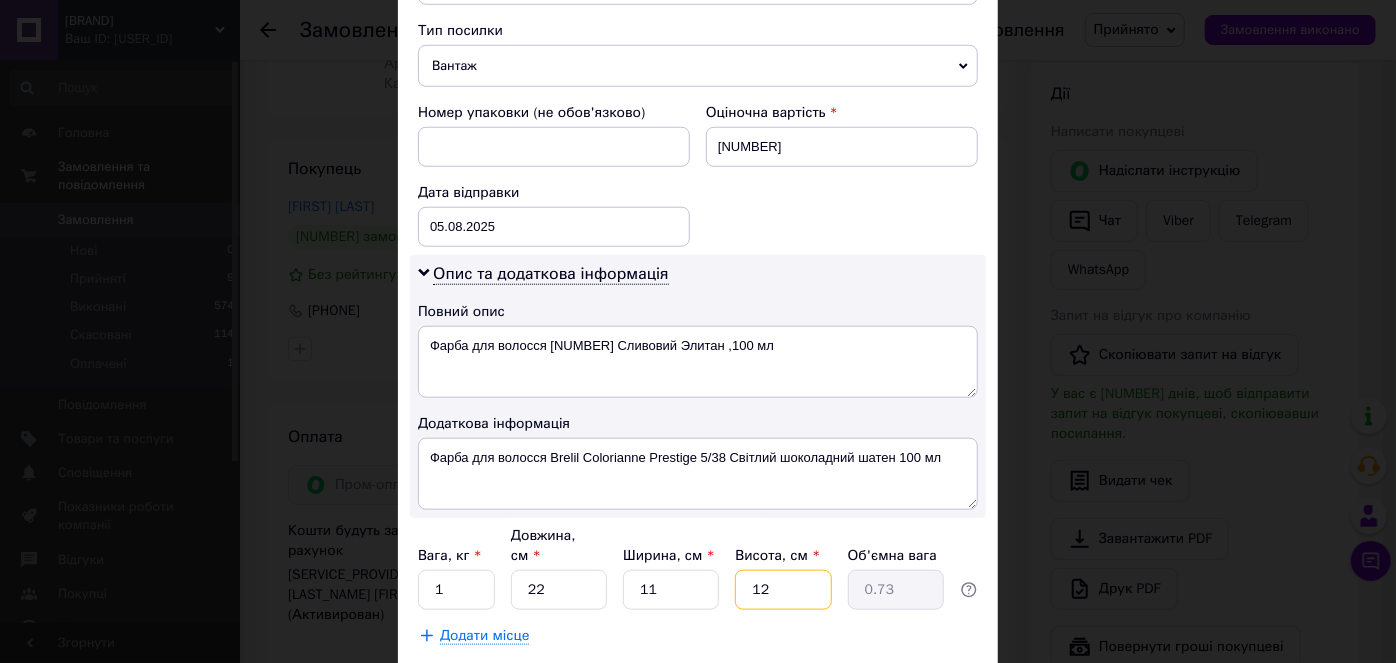 drag, startPoint x: 812, startPoint y: 525, endPoint x: 818, endPoint y: 552, distance: 27.658634 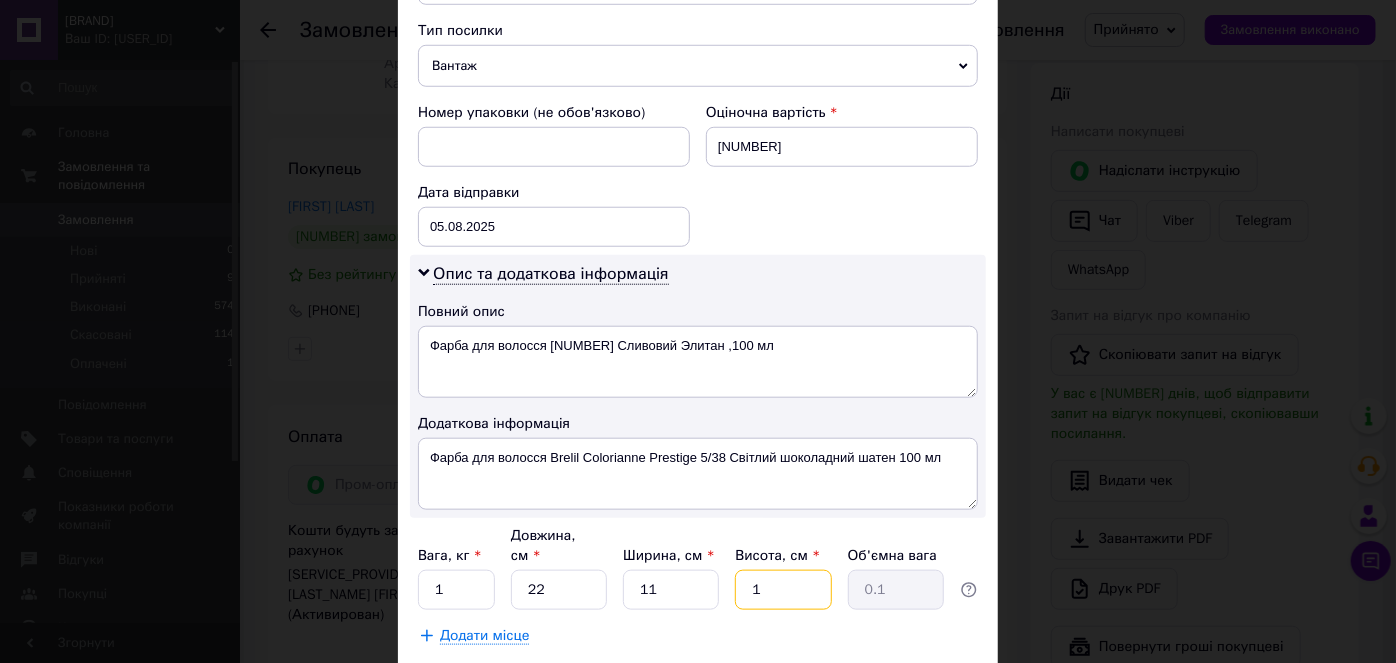 type on "10" 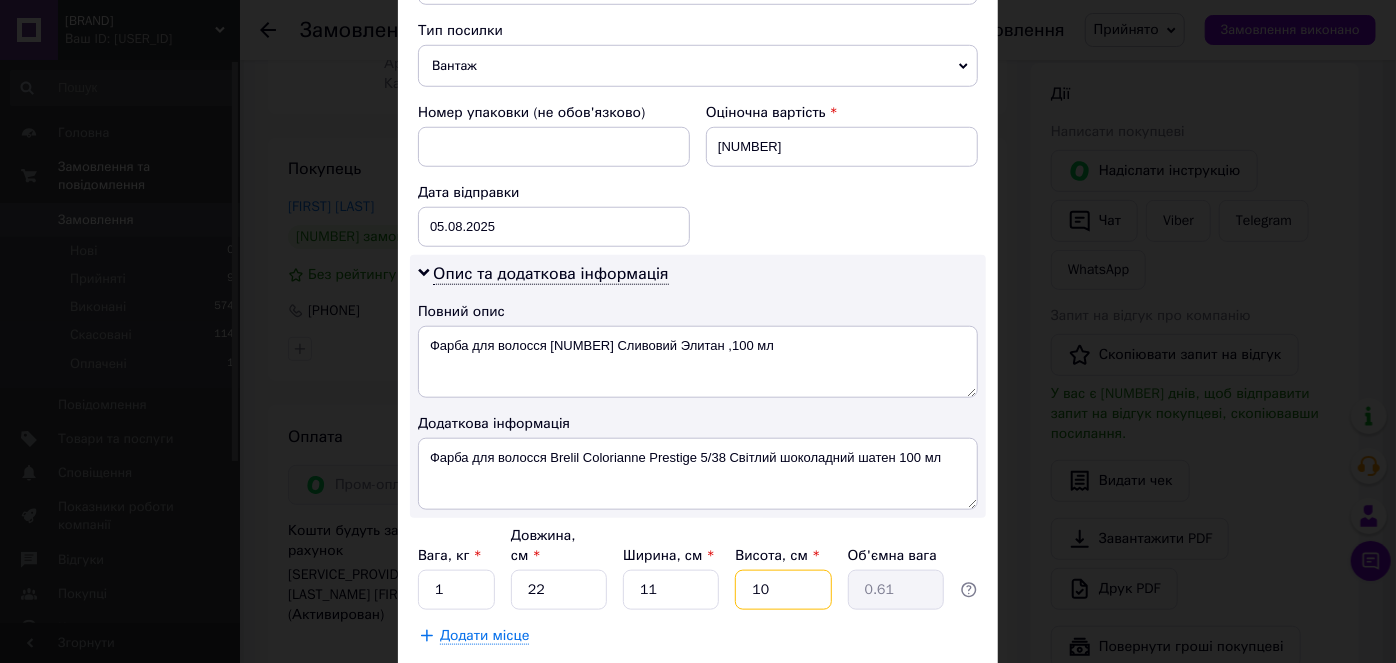 type on "10" 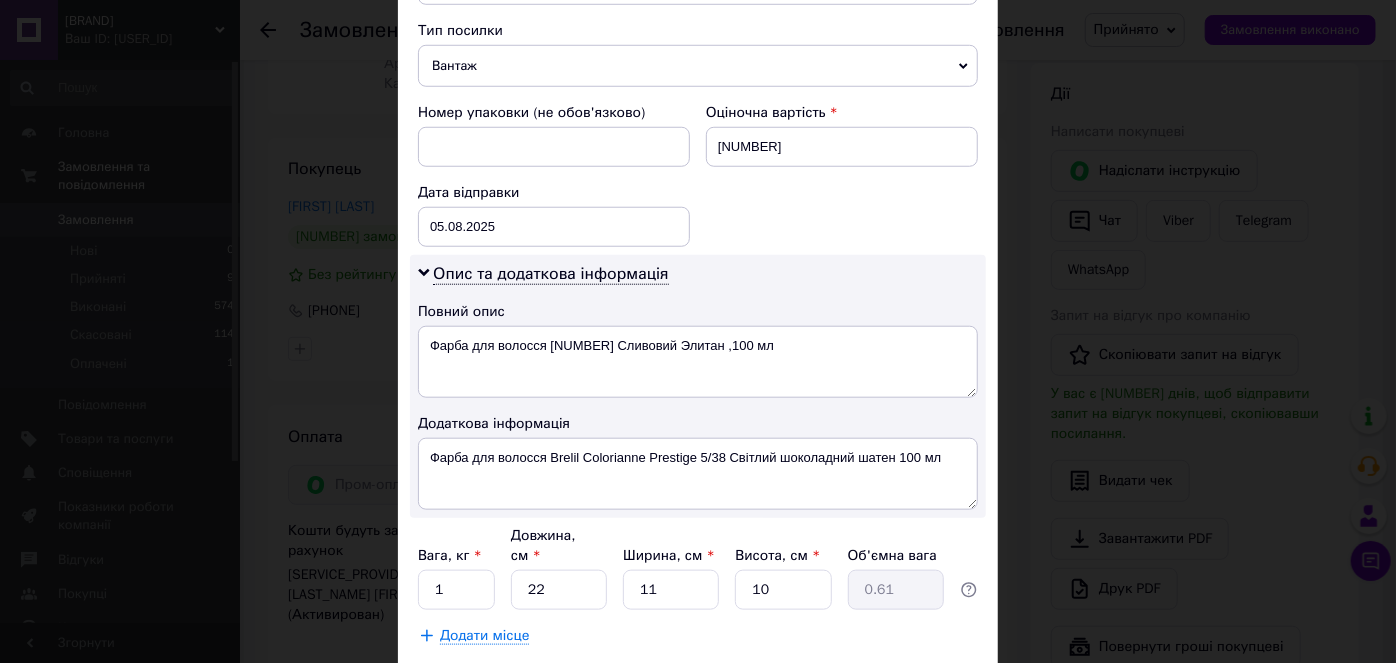 click on "Зберегти" at bounding box center (929, 686) 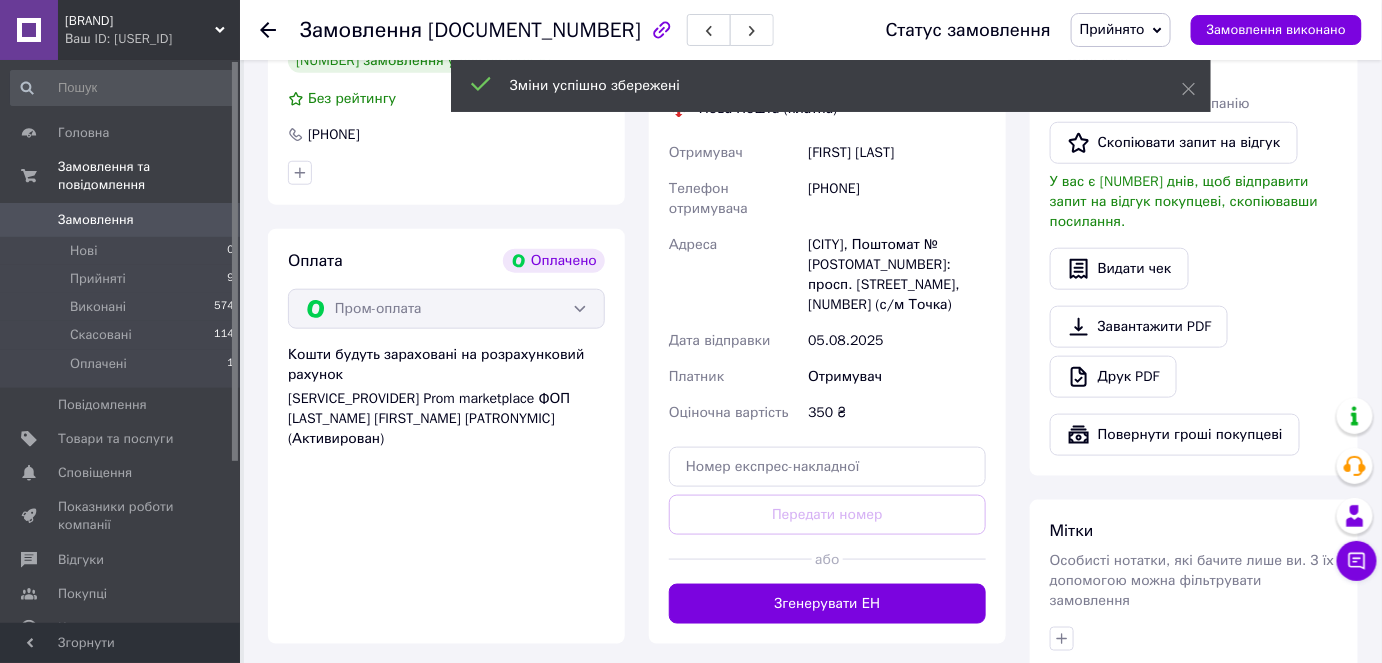 scroll, scrollTop: 636, scrollLeft: 0, axis: vertical 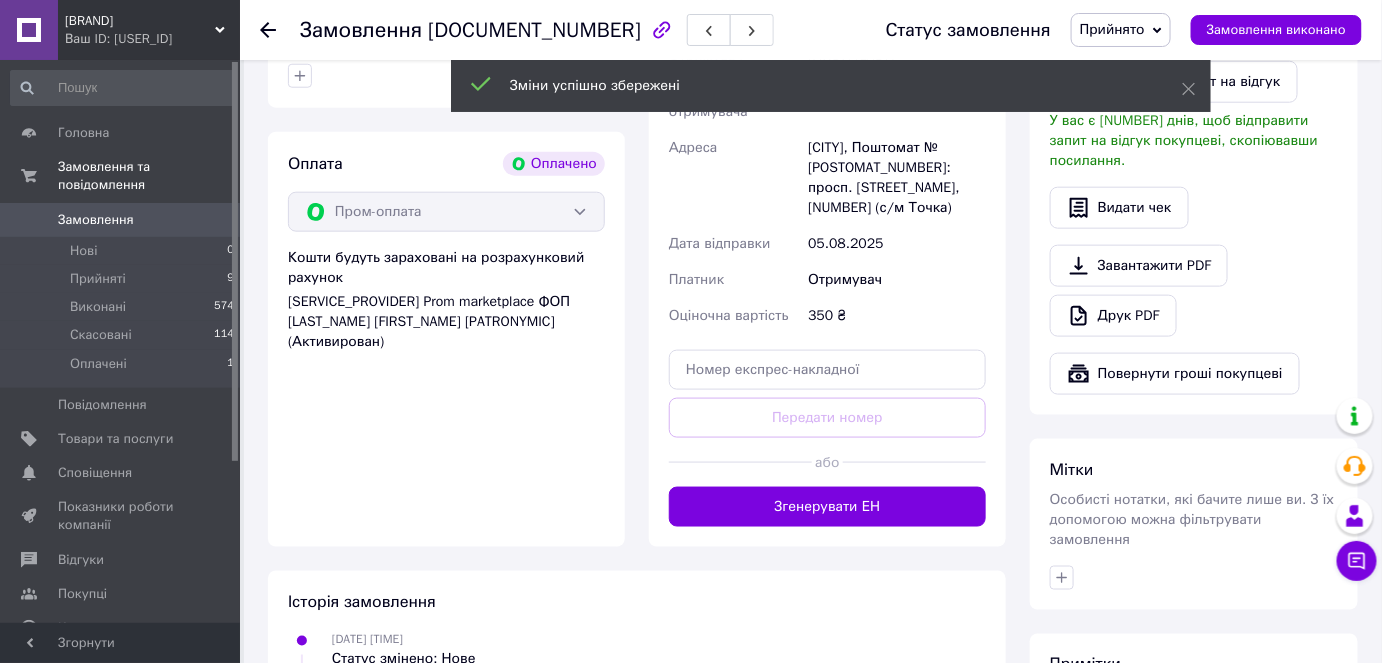 click on "Згенерувати ЕН" at bounding box center (827, 507) 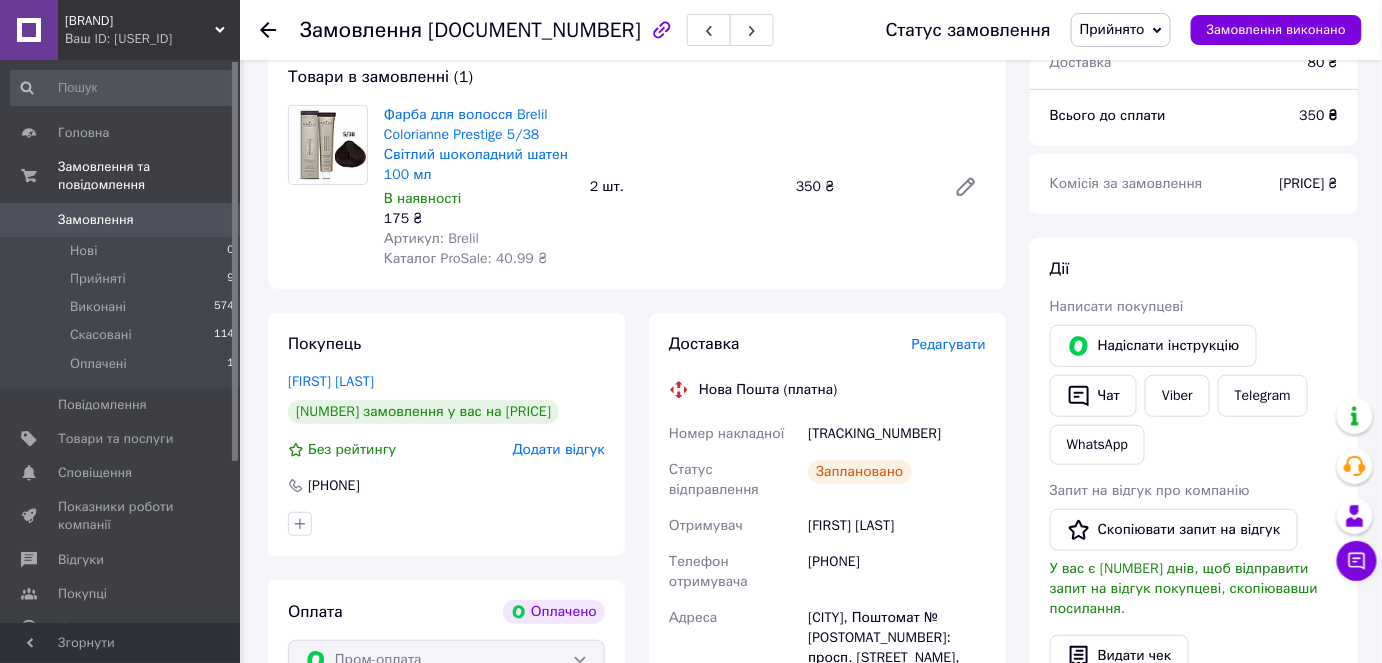 scroll, scrollTop: 181, scrollLeft: 0, axis: vertical 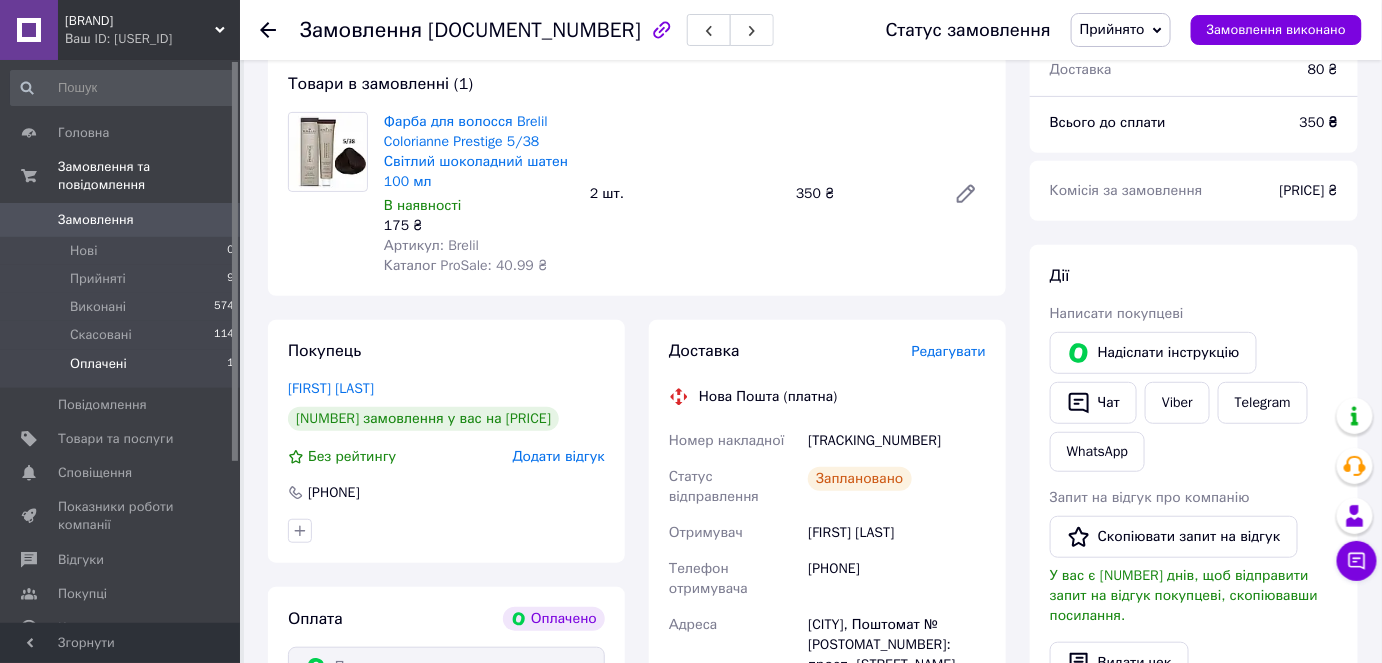 click on "Оплачені 1" at bounding box center [123, 369] 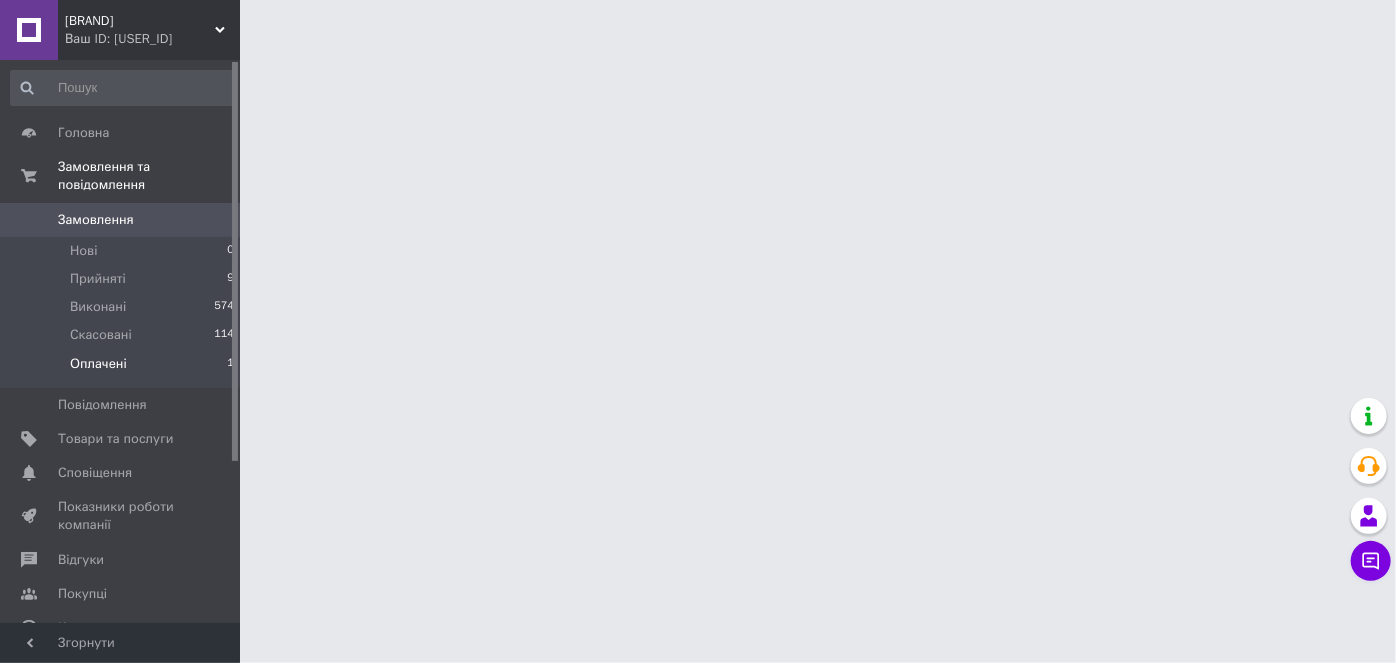 click on "Оплачені" at bounding box center [98, 364] 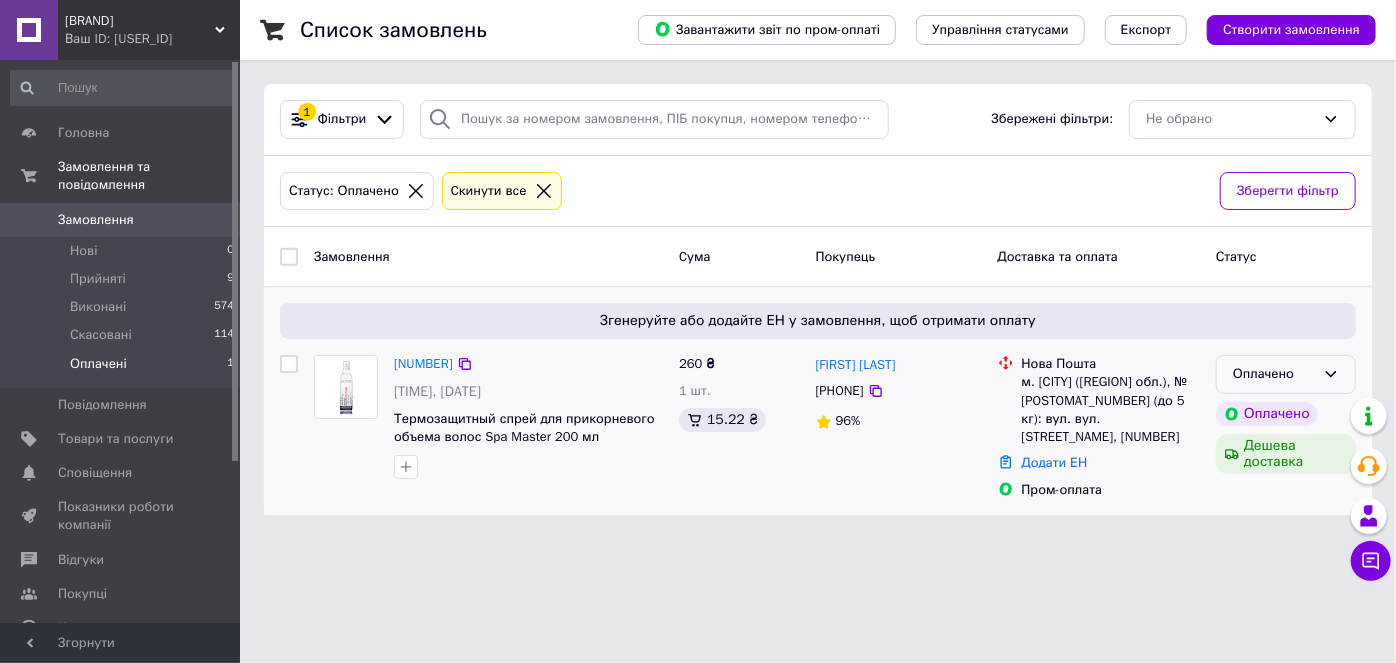 click 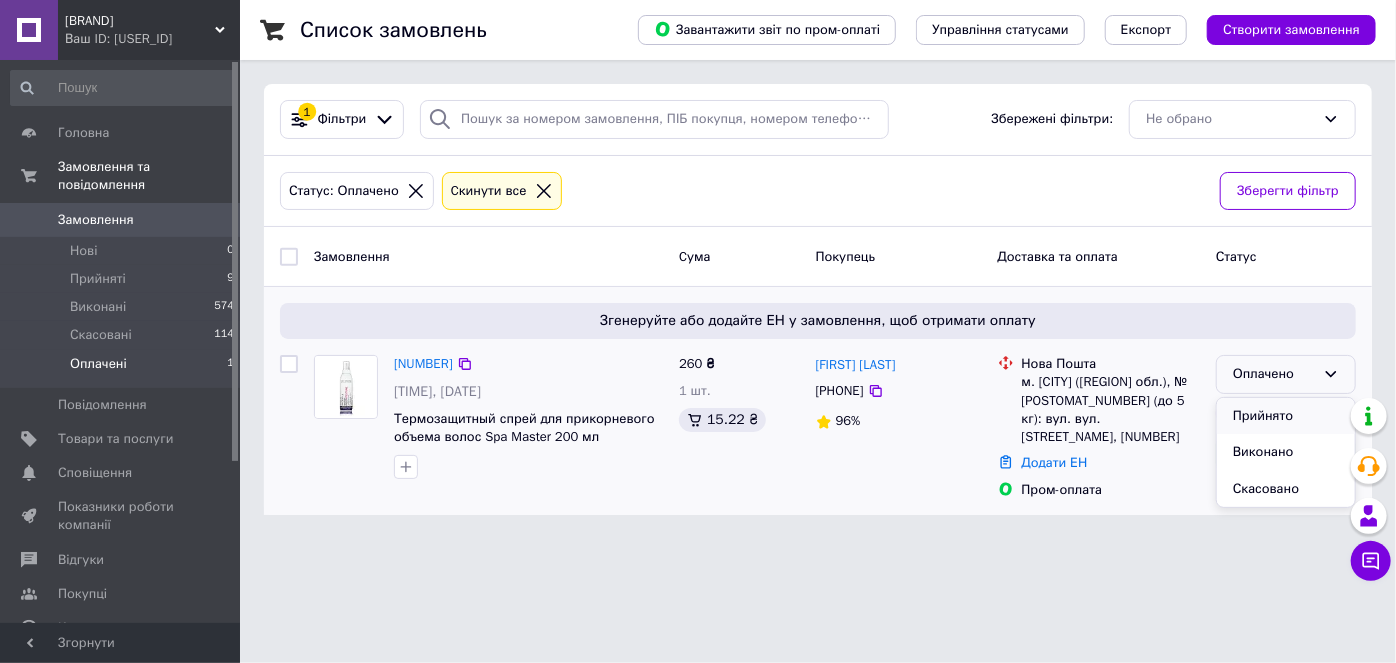 click on "Прийнято" at bounding box center (1286, 416) 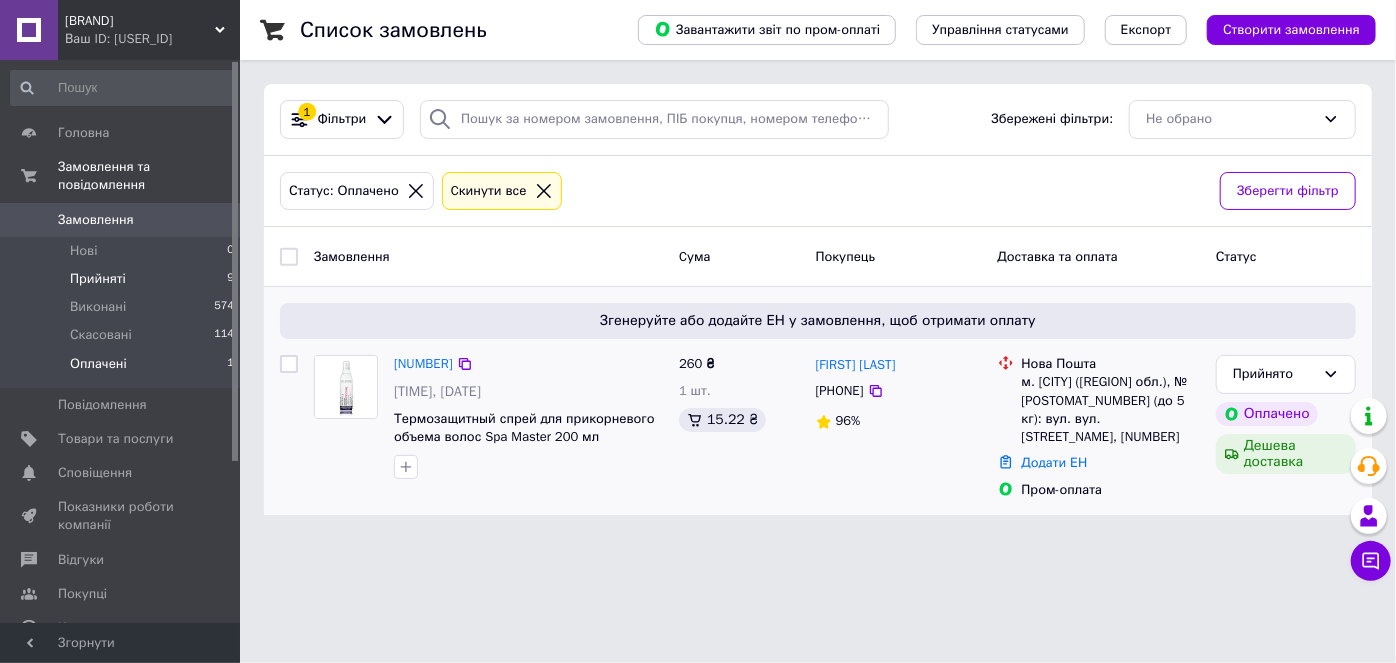 click on "Прийняті" at bounding box center (98, 279) 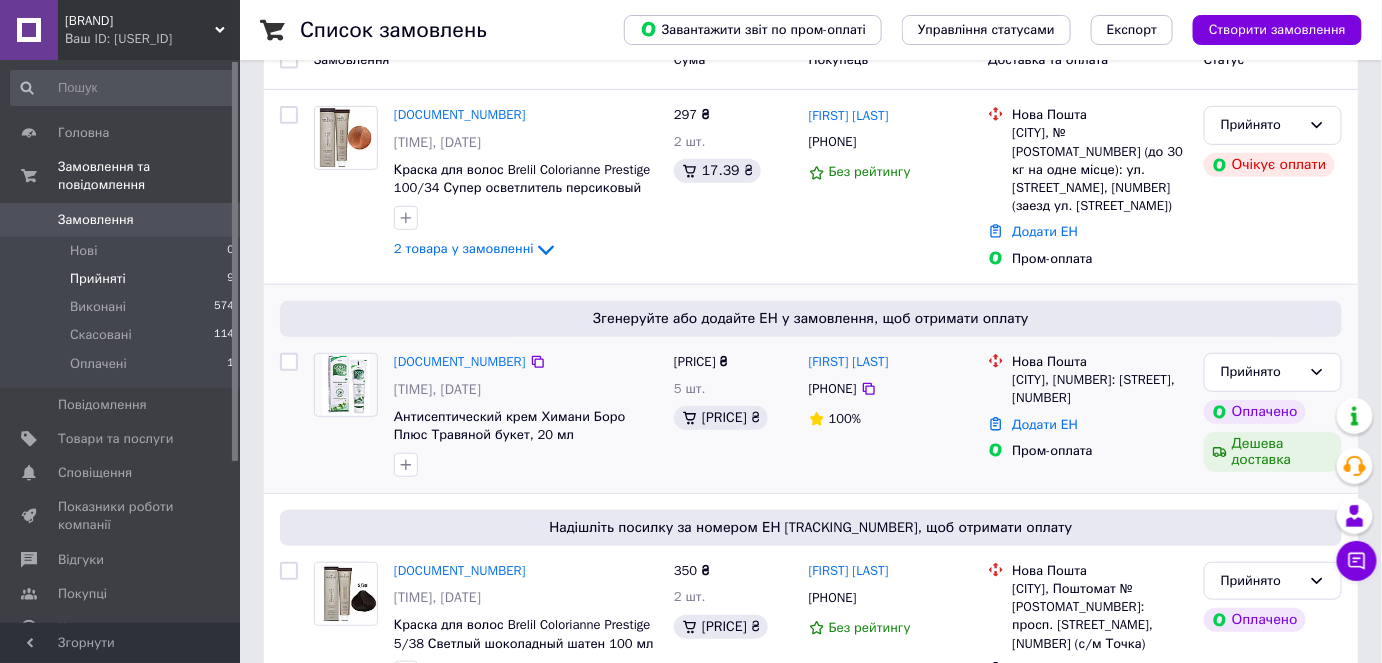 scroll, scrollTop: 272, scrollLeft: 0, axis: vertical 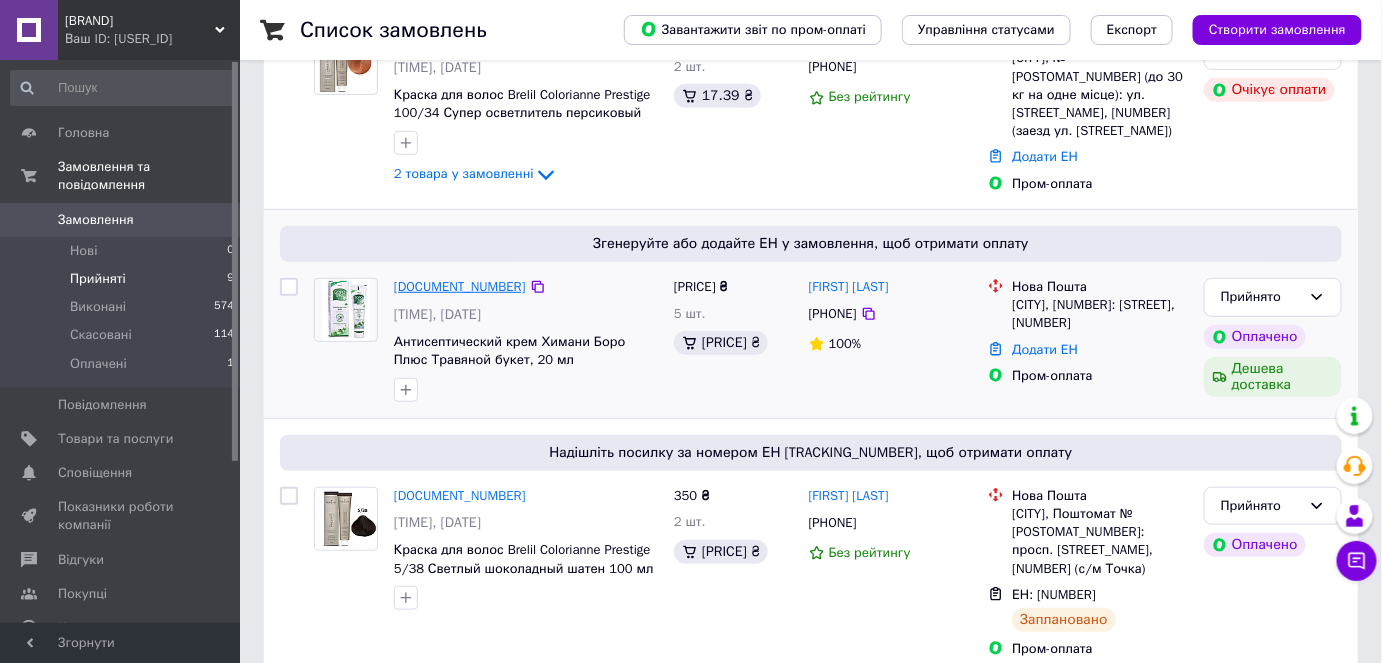 click on "[DOCUMENT_NUMBER]" at bounding box center [460, 286] 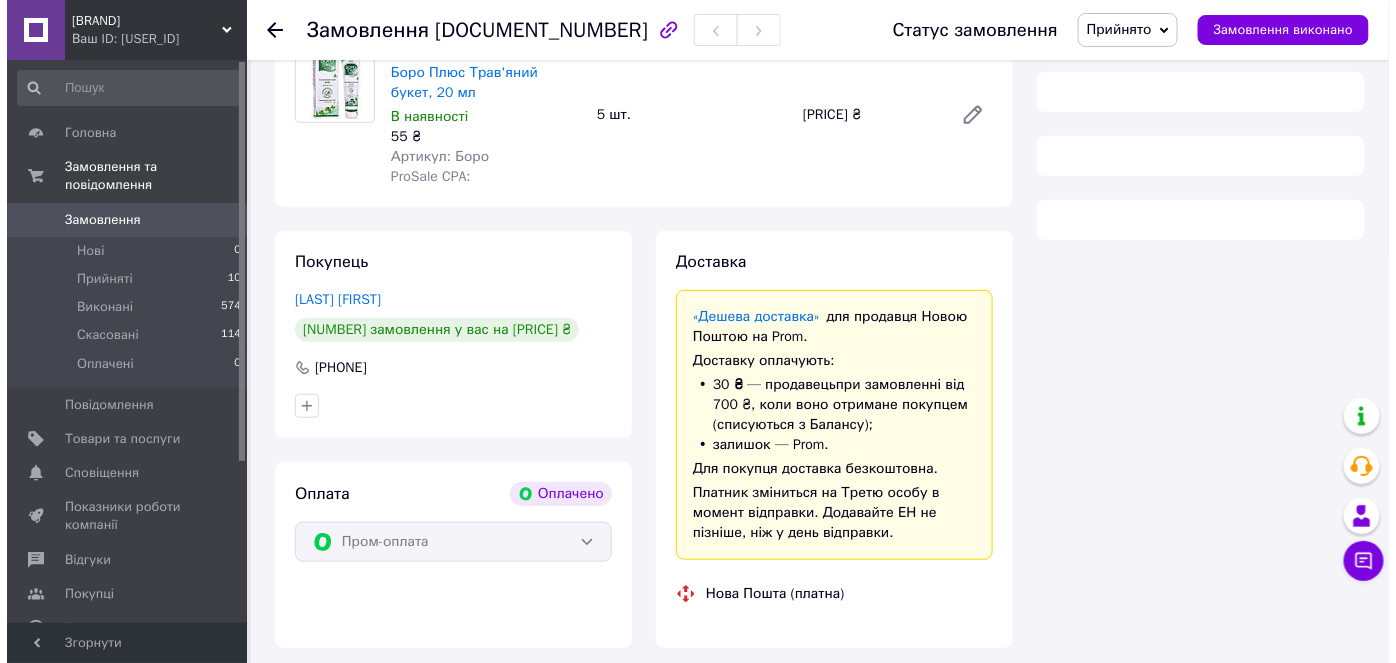 scroll, scrollTop: 272, scrollLeft: 0, axis: vertical 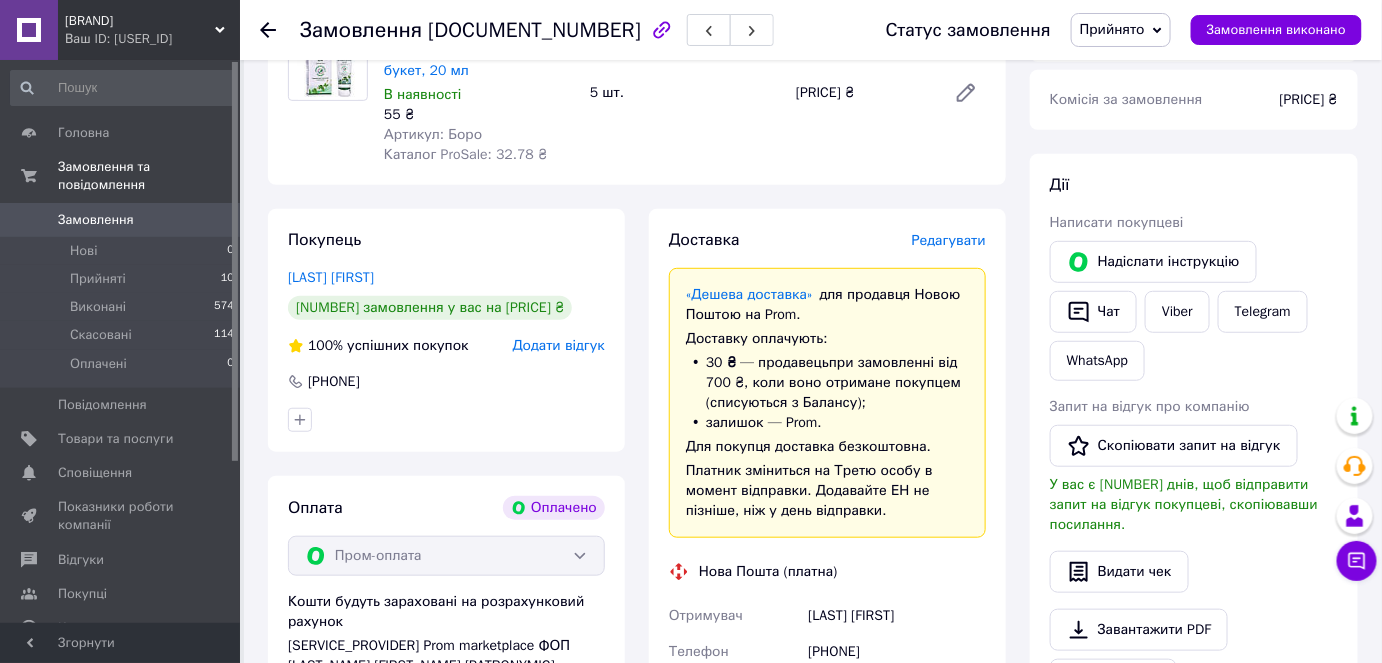 click on "Редагувати" at bounding box center [949, 240] 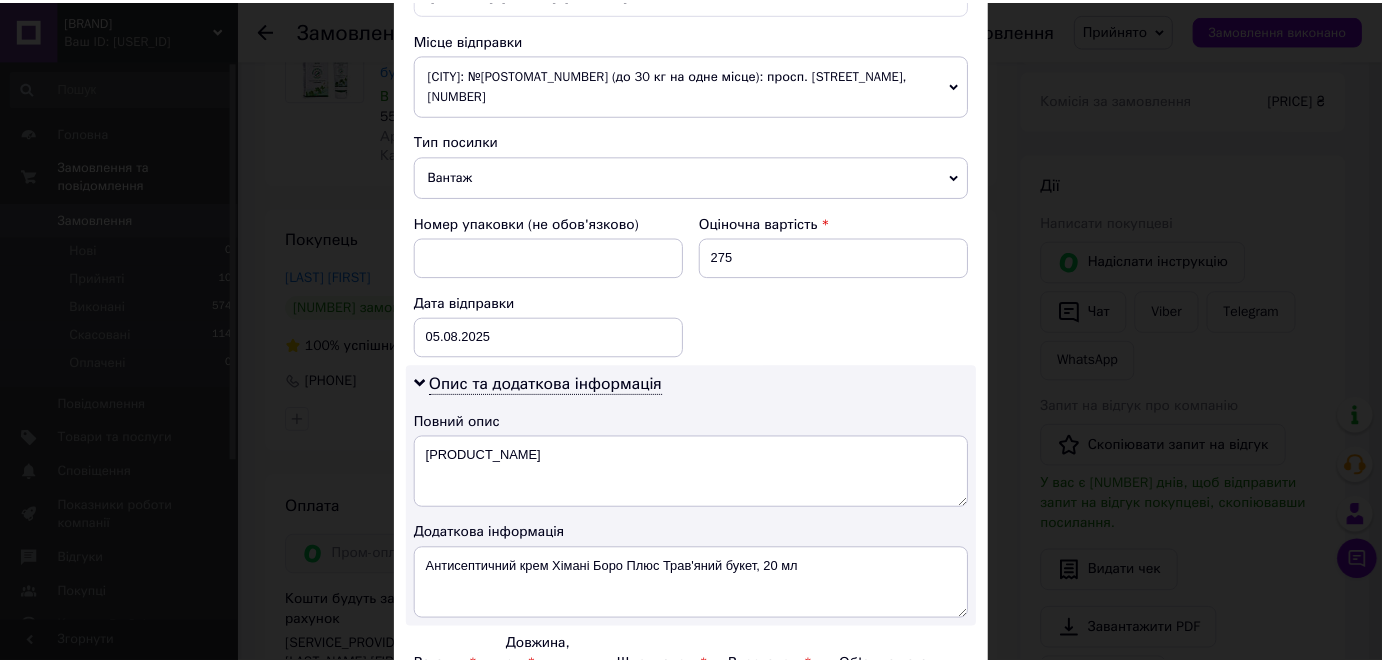 scroll, scrollTop: 880, scrollLeft: 0, axis: vertical 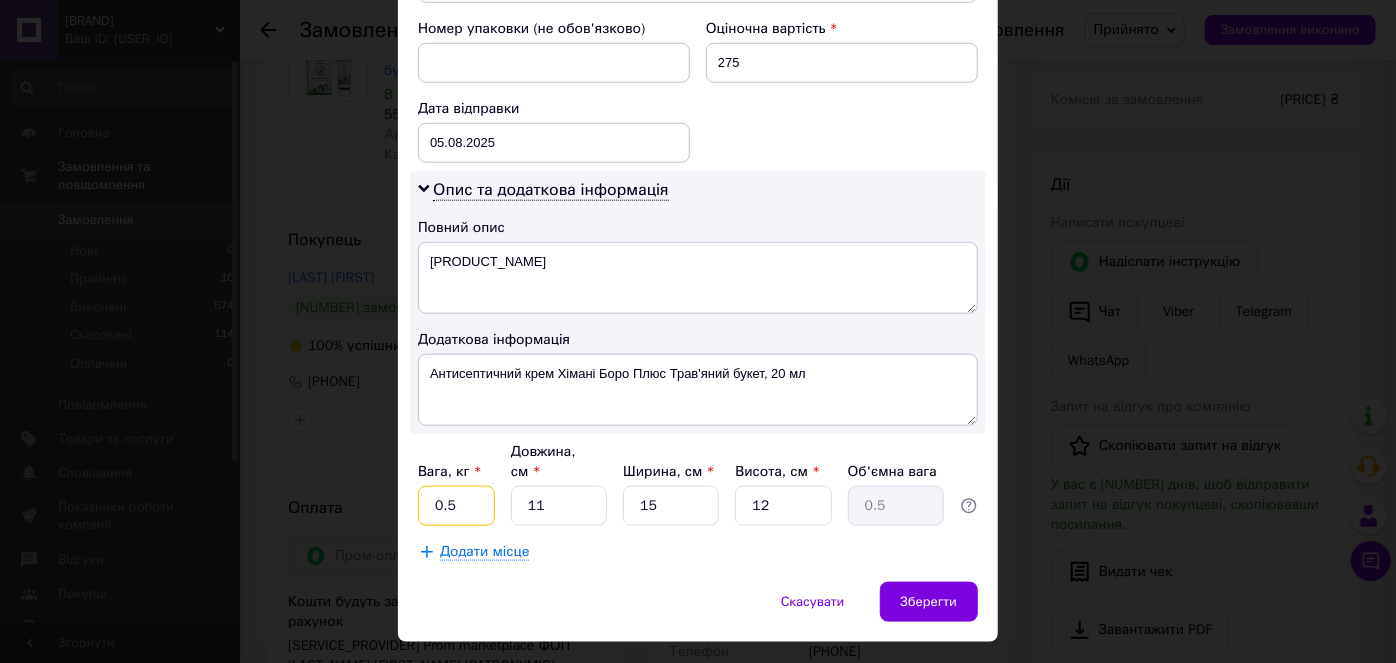 click on "0.5" at bounding box center (456, 506) 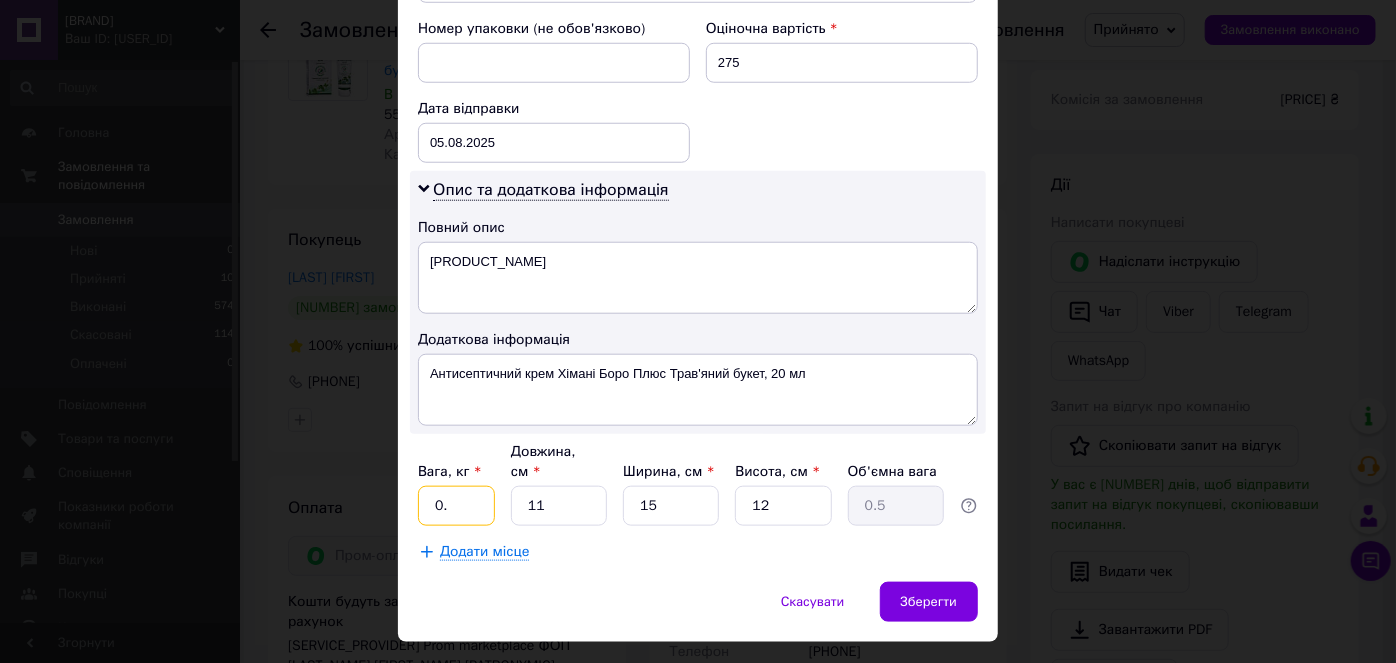 type on "0" 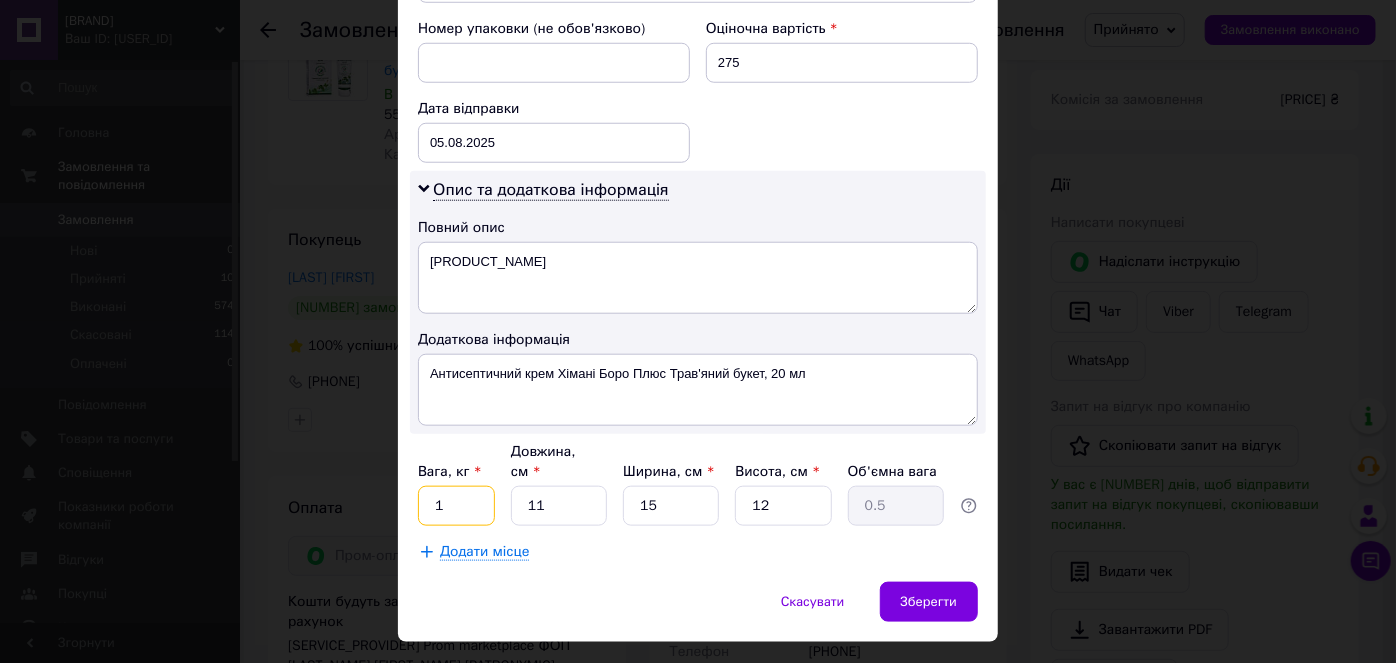 type on "1" 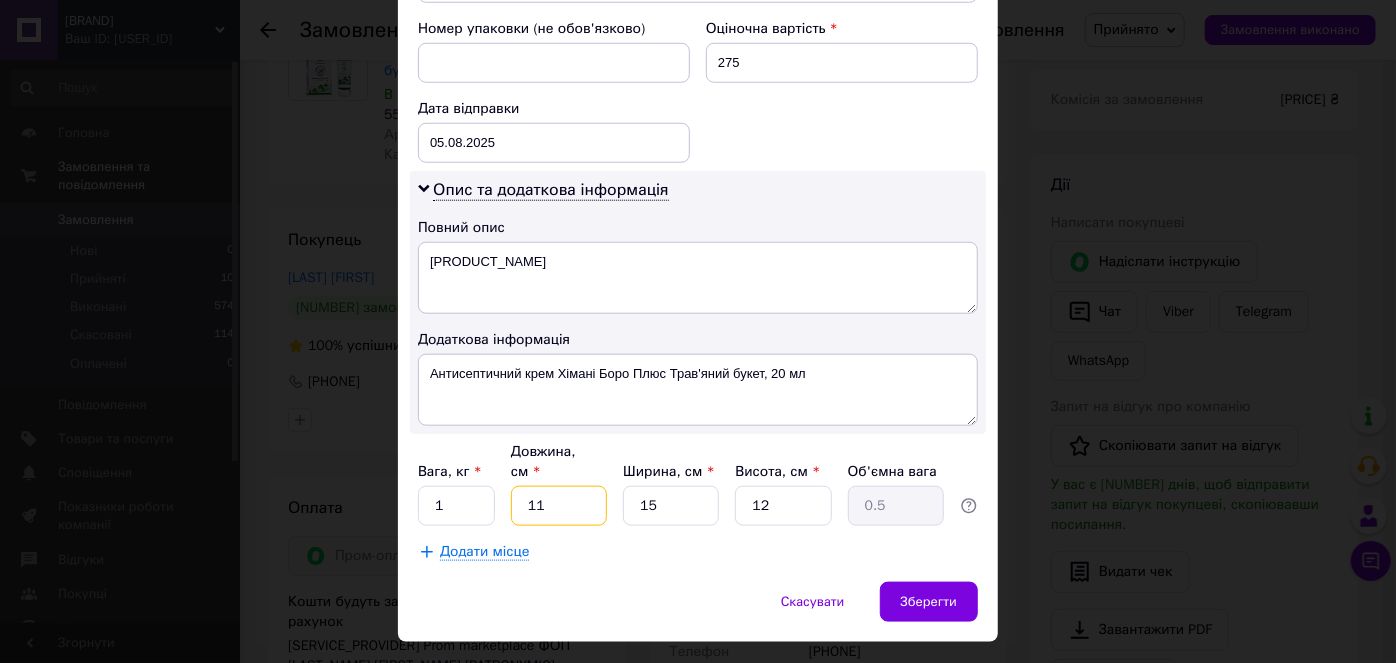 drag, startPoint x: 545, startPoint y: 455, endPoint x: 557, endPoint y: 475, distance: 23.323807 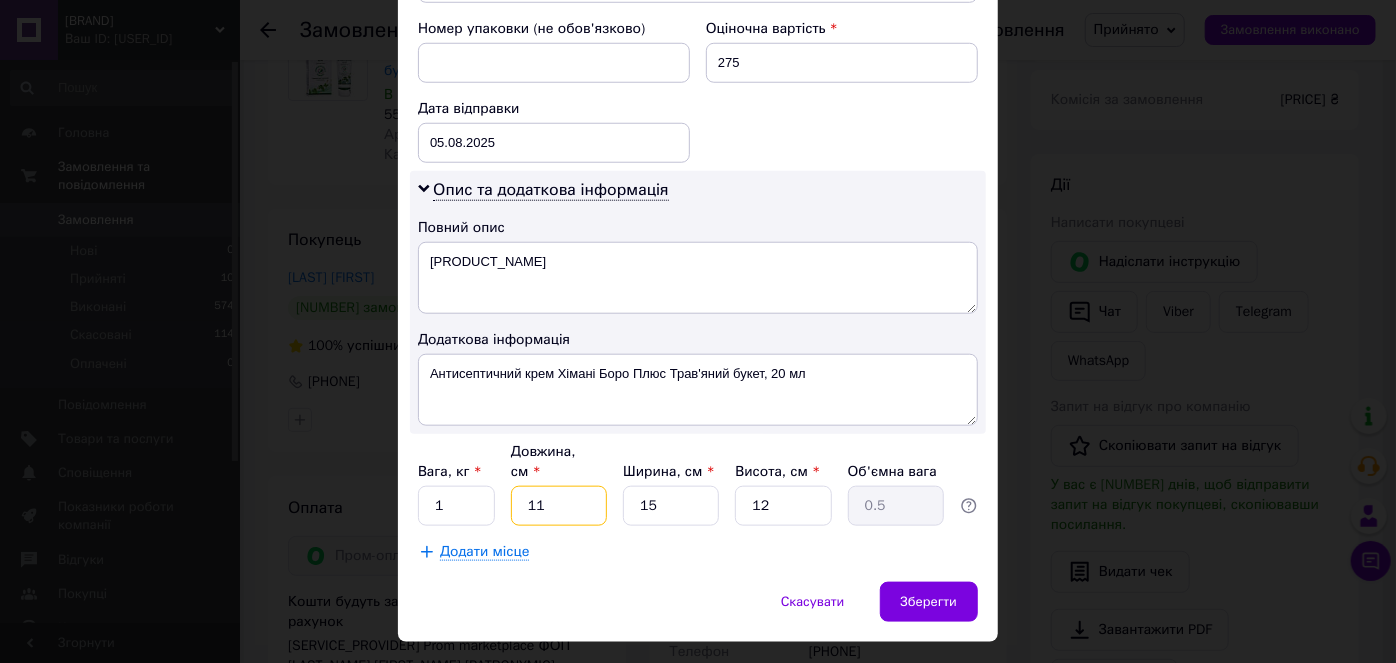 click on "11" at bounding box center [559, 506] 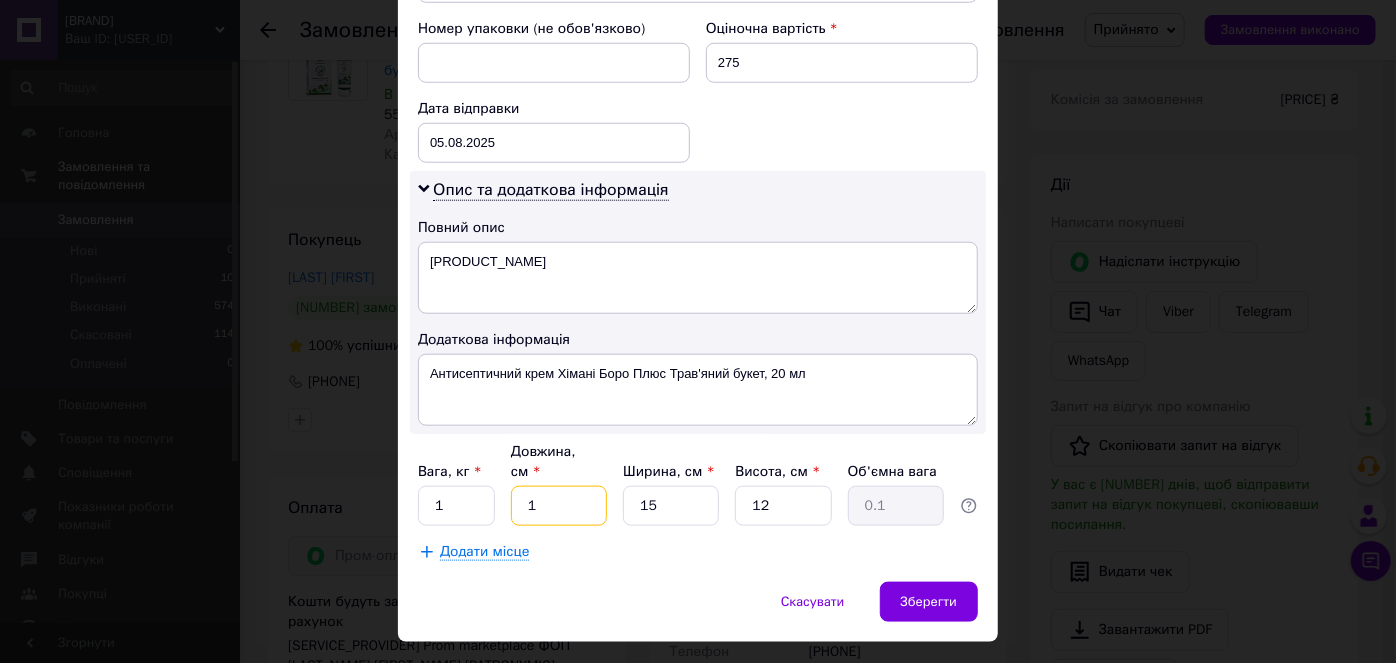 type 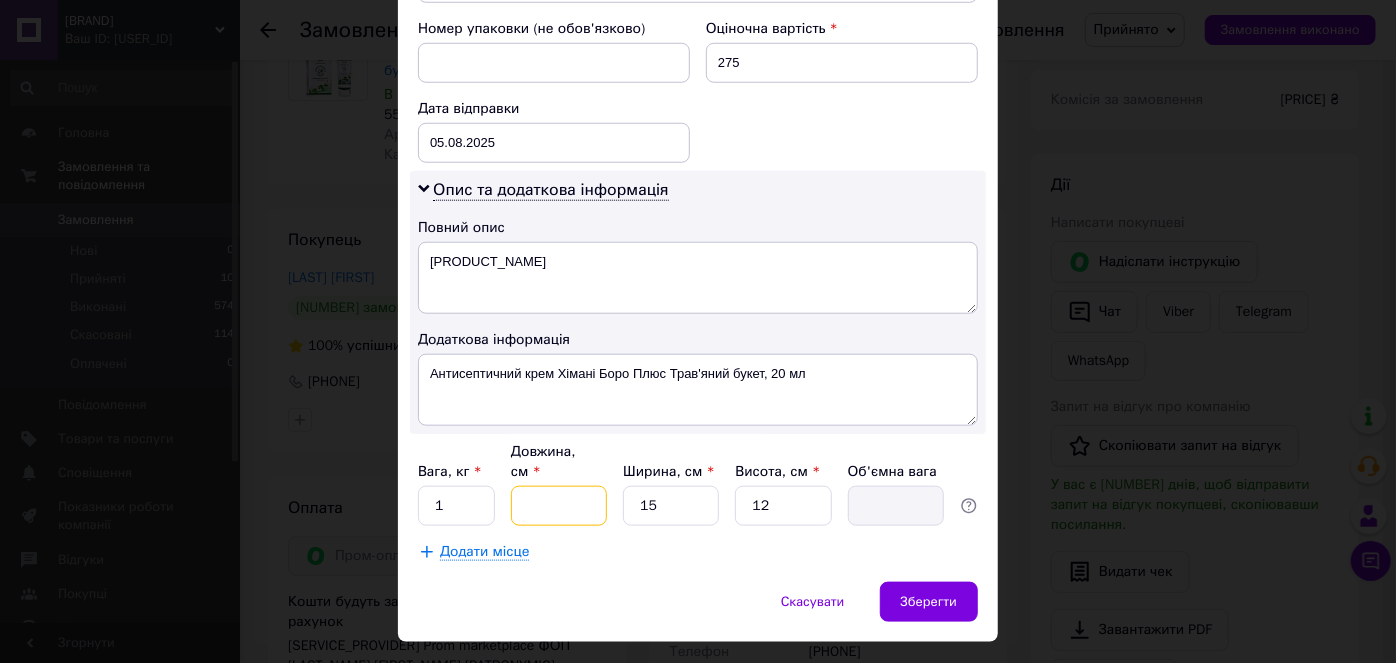 type on "2" 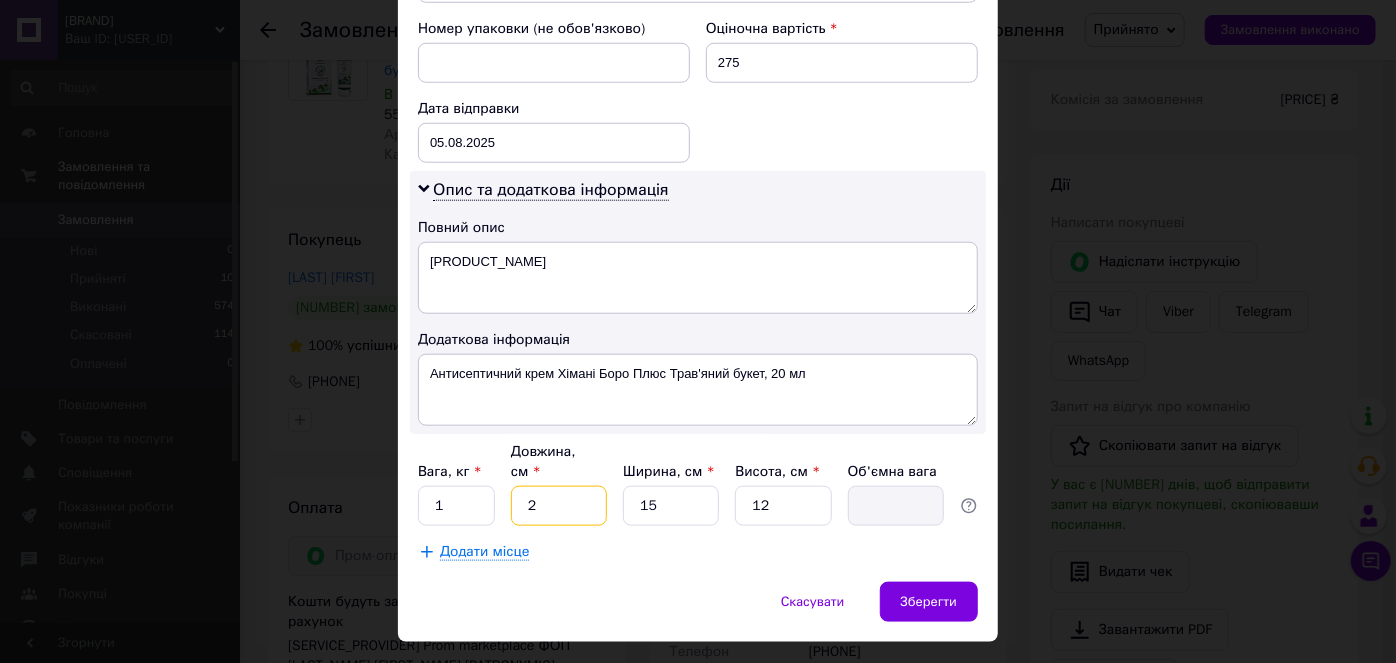 type on "0.1" 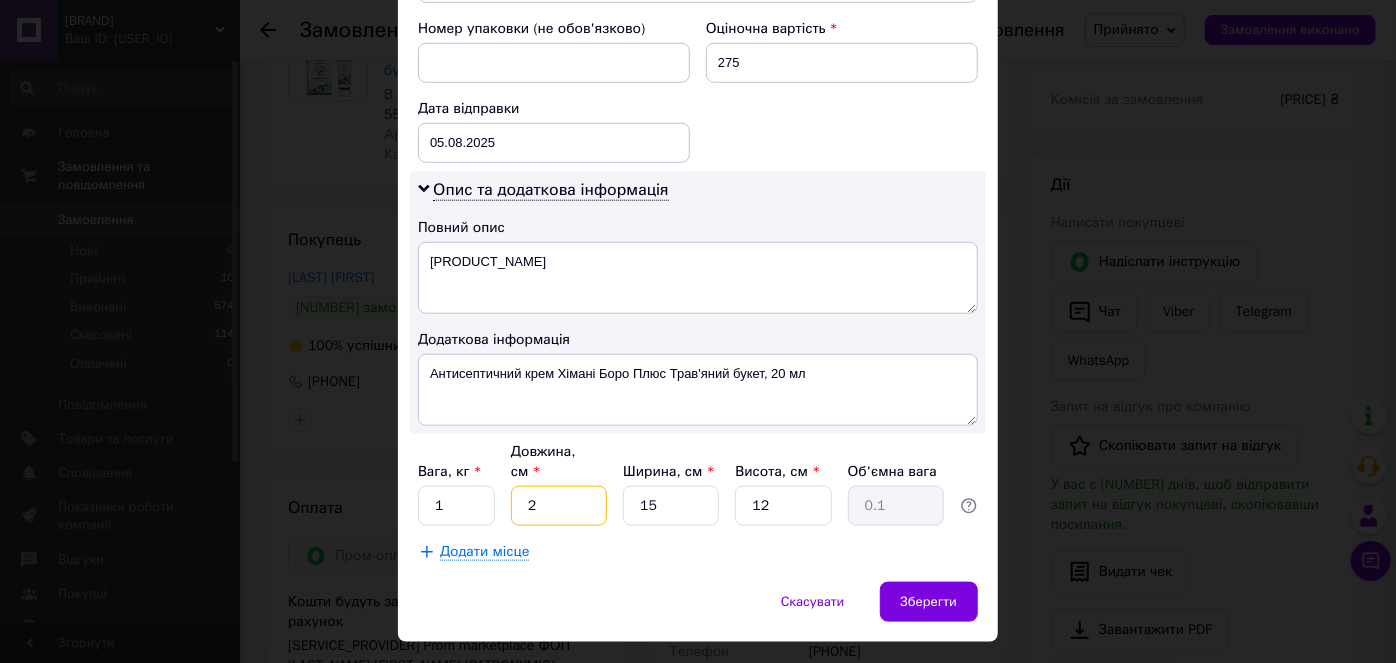 type on "22" 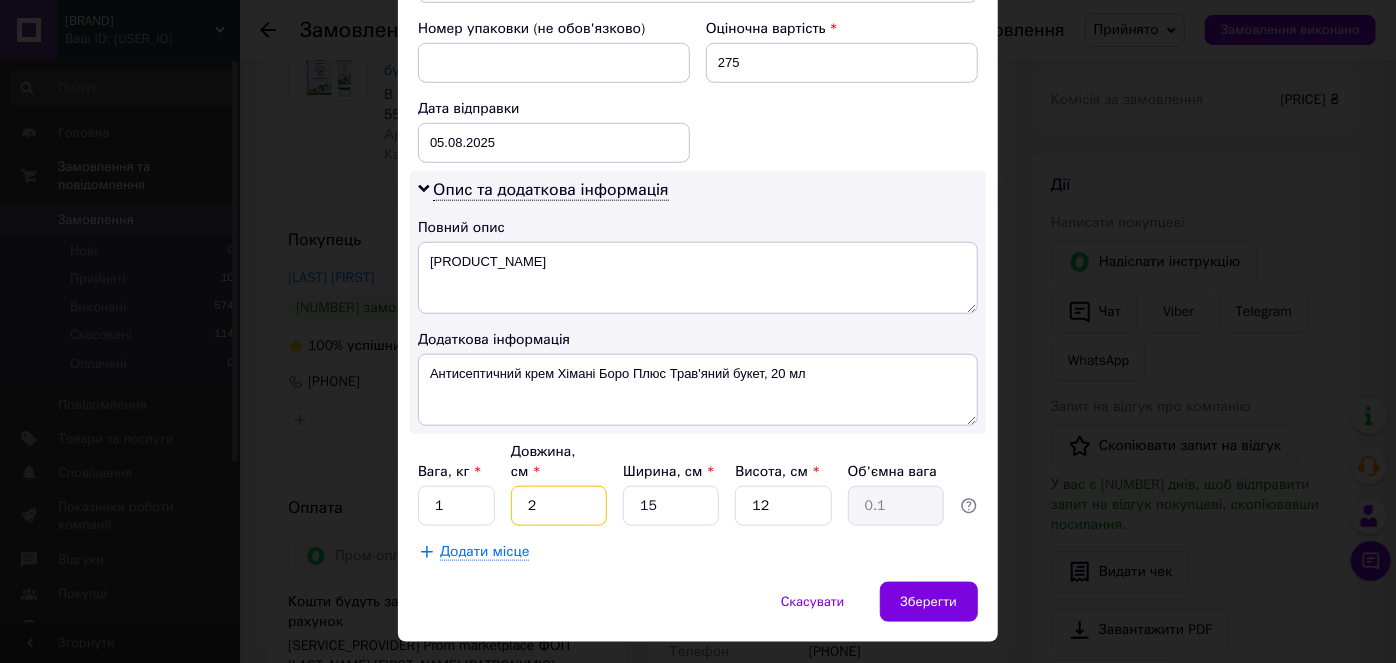 type on "0.99" 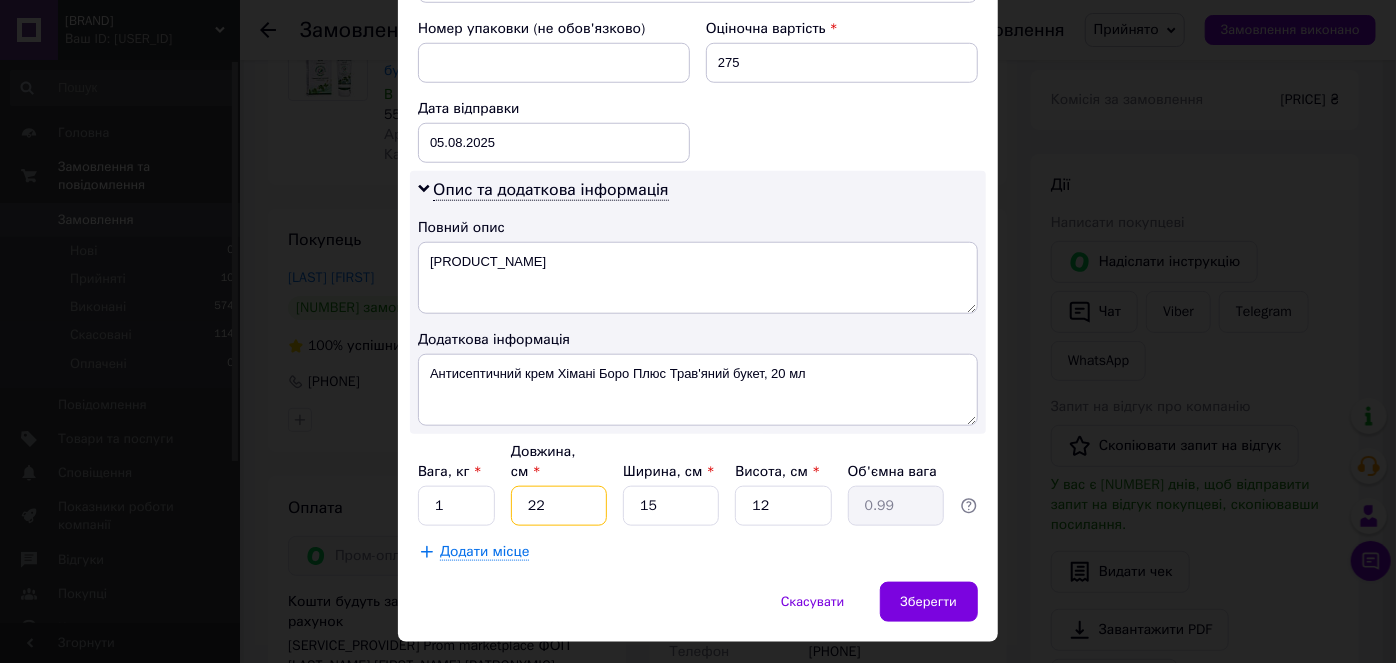 type on "22" 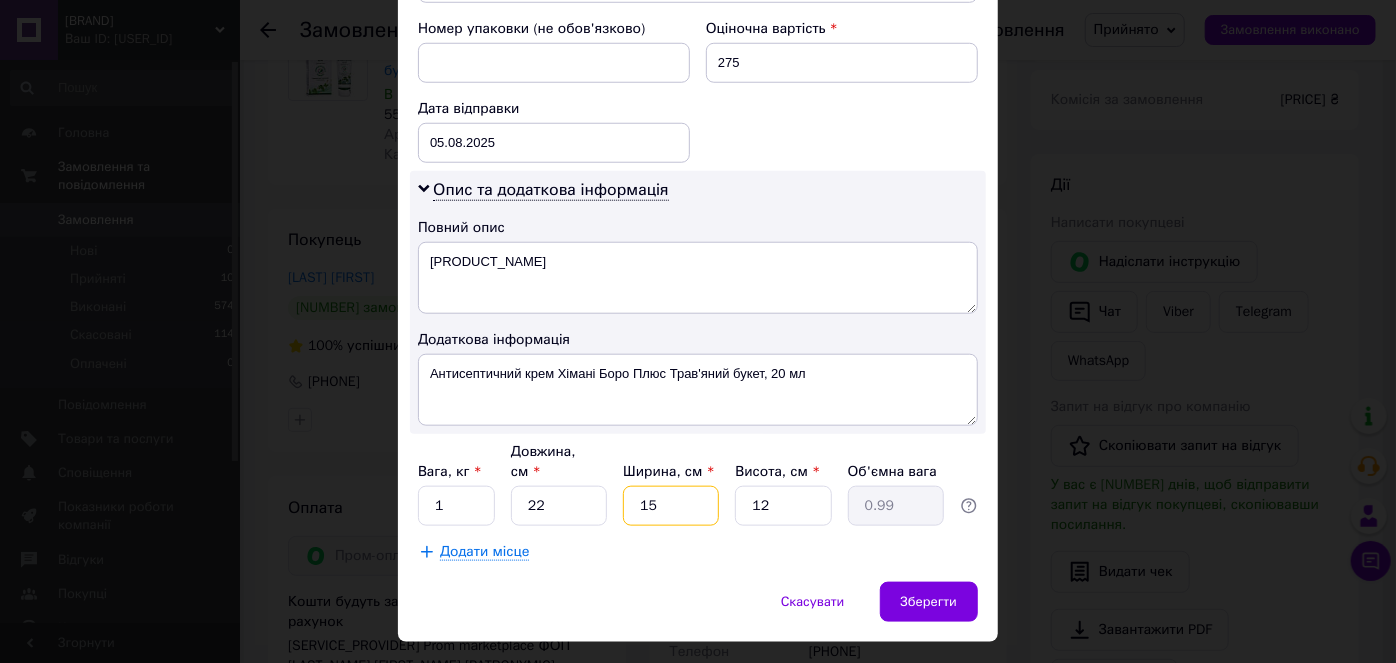 click on "15" at bounding box center [671, 506] 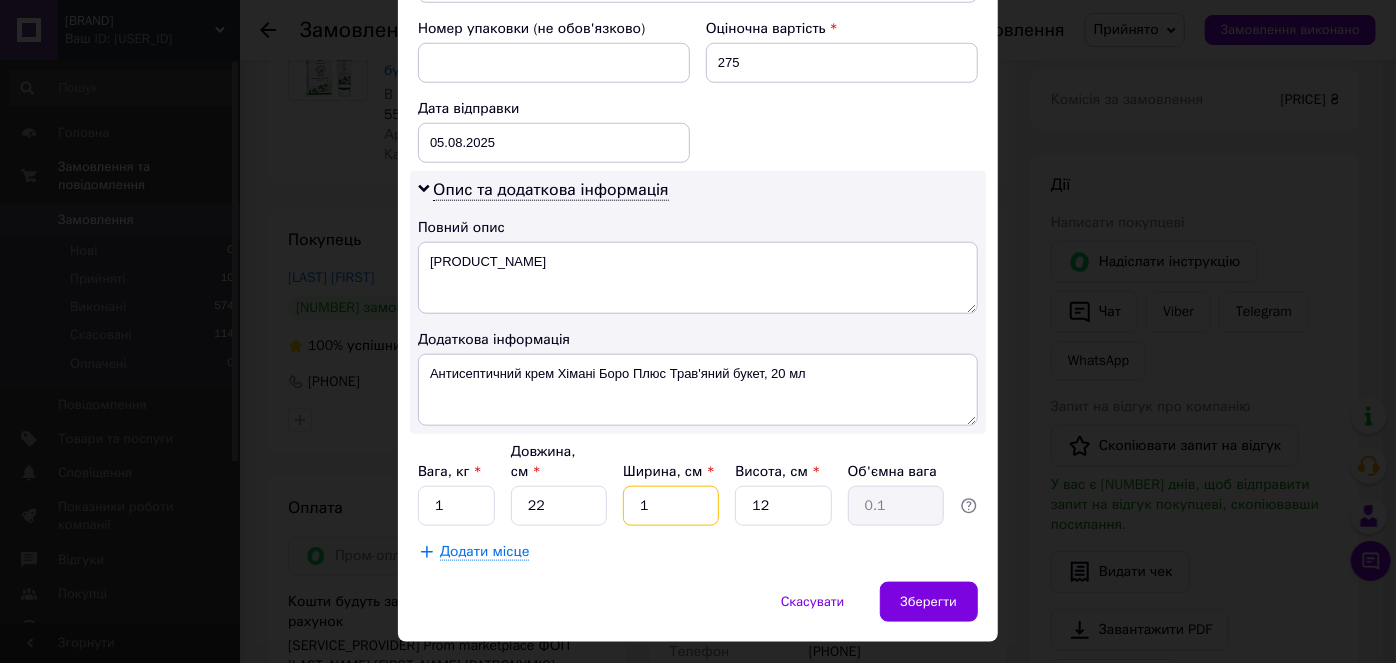 type on "11" 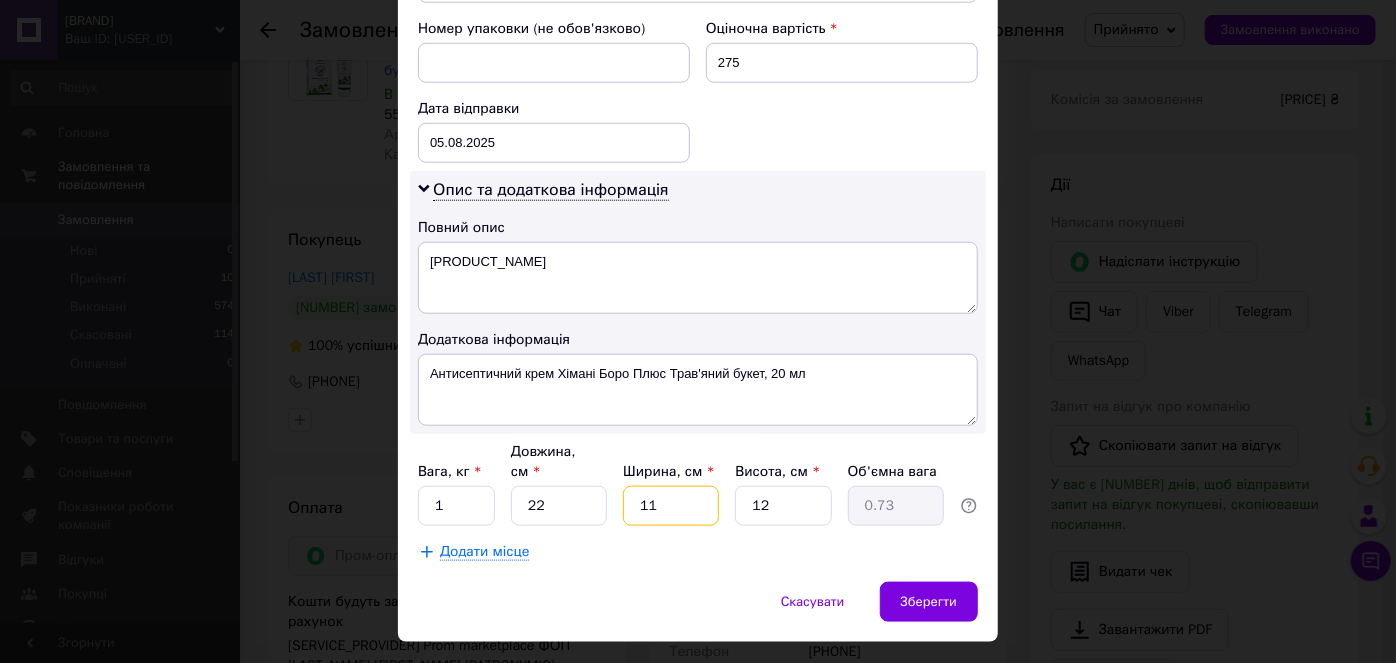 type on "11" 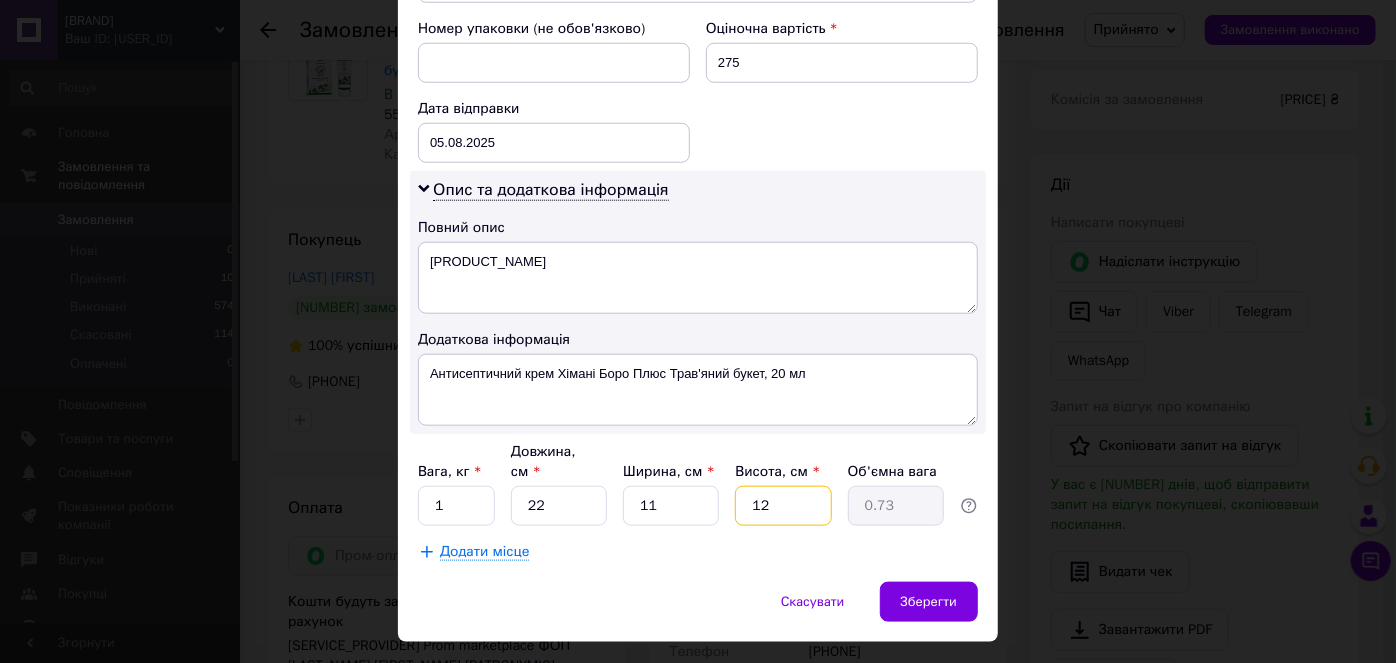 click on "12" at bounding box center (783, 506) 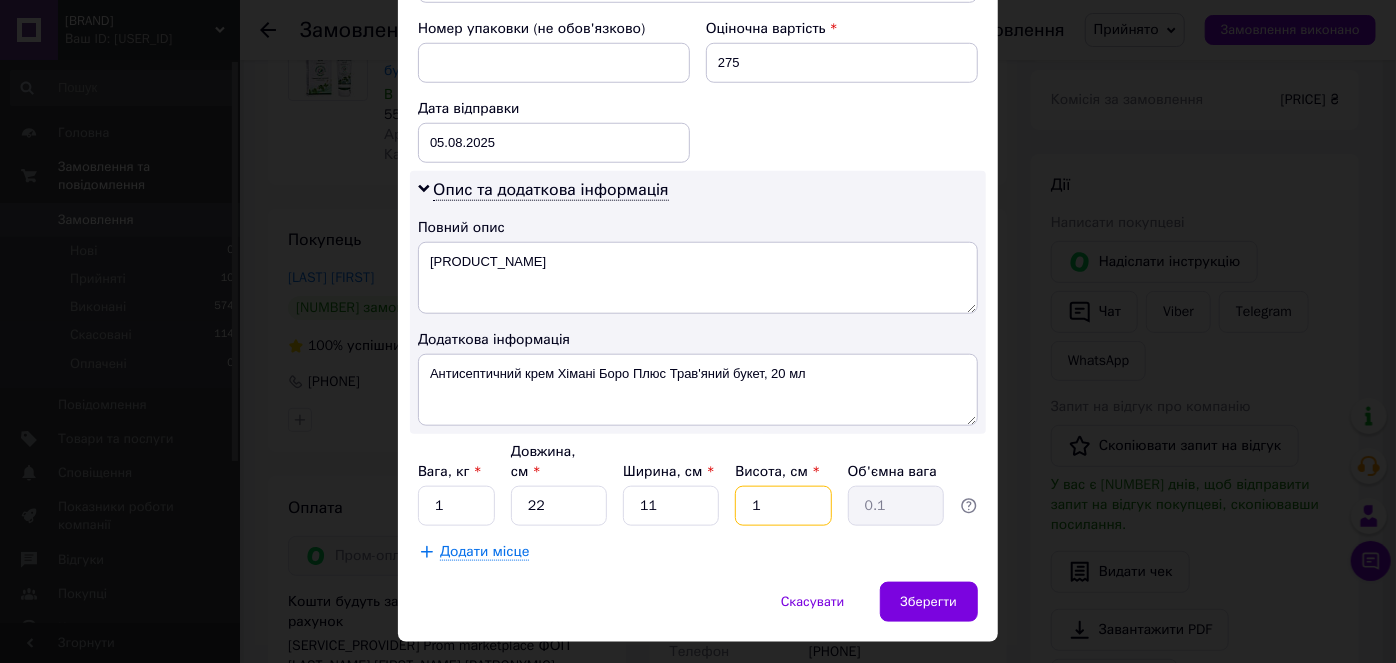 type on "10" 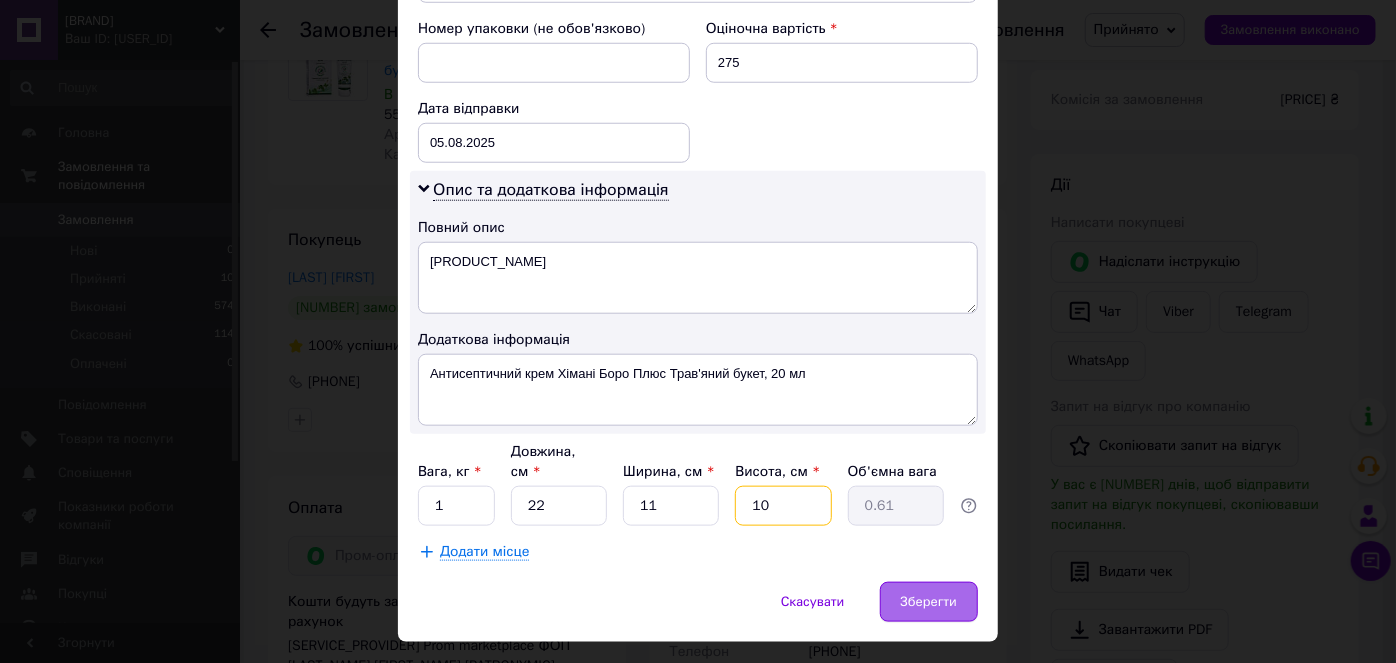 type on "10" 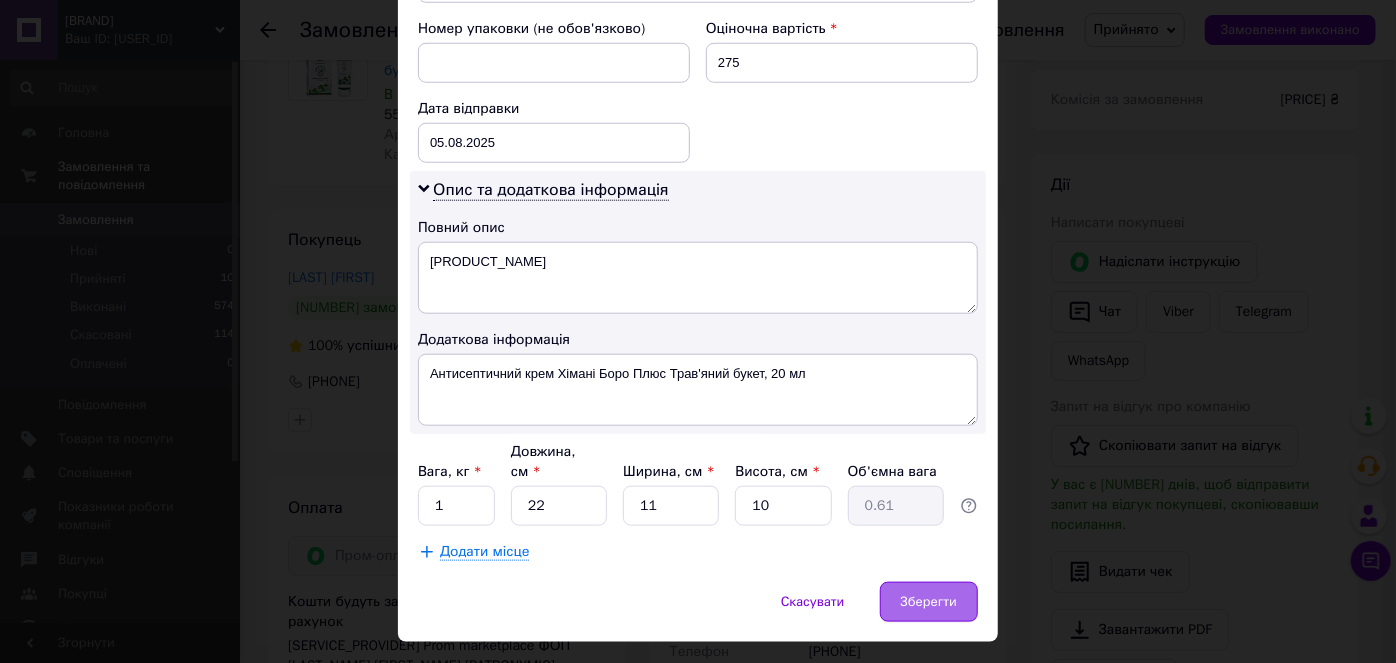 click on "Зберегти" at bounding box center [929, 602] 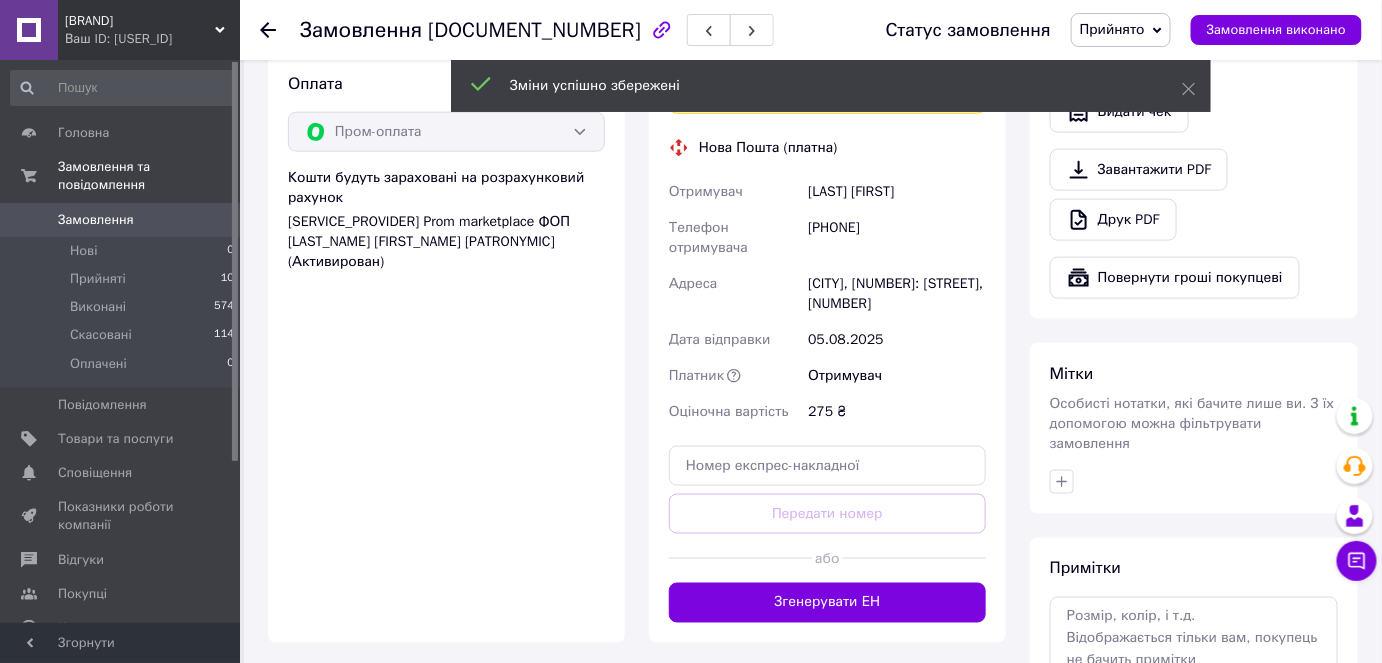 scroll, scrollTop: 727, scrollLeft: 0, axis: vertical 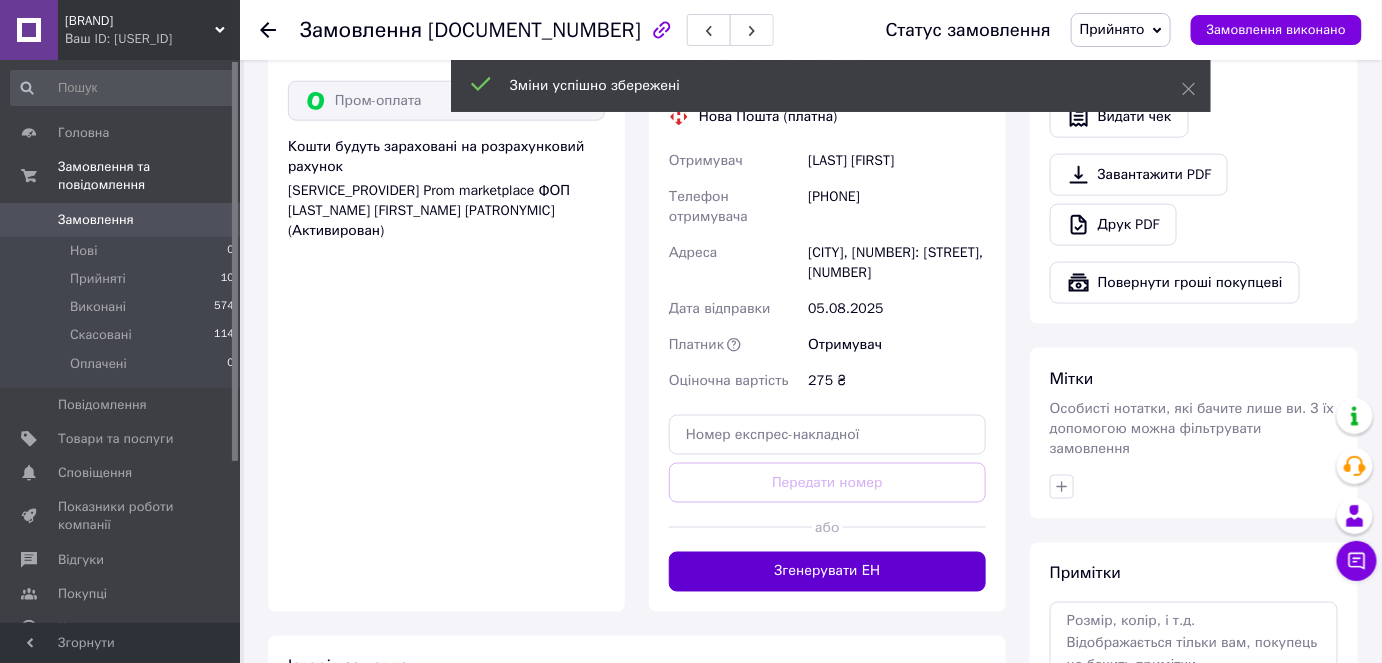 click on "Згенерувати ЕН" at bounding box center [827, 572] 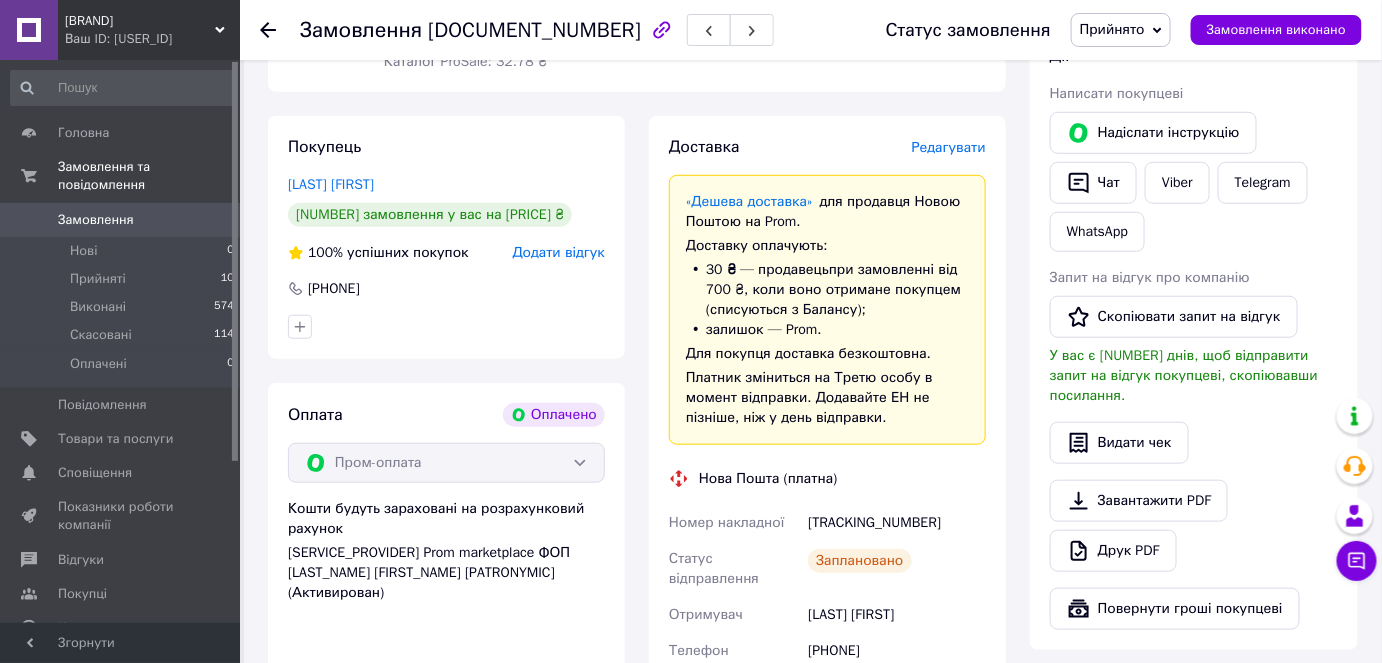 scroll, scrollTop: 363, scrollLeft: 0, axis: vertical 